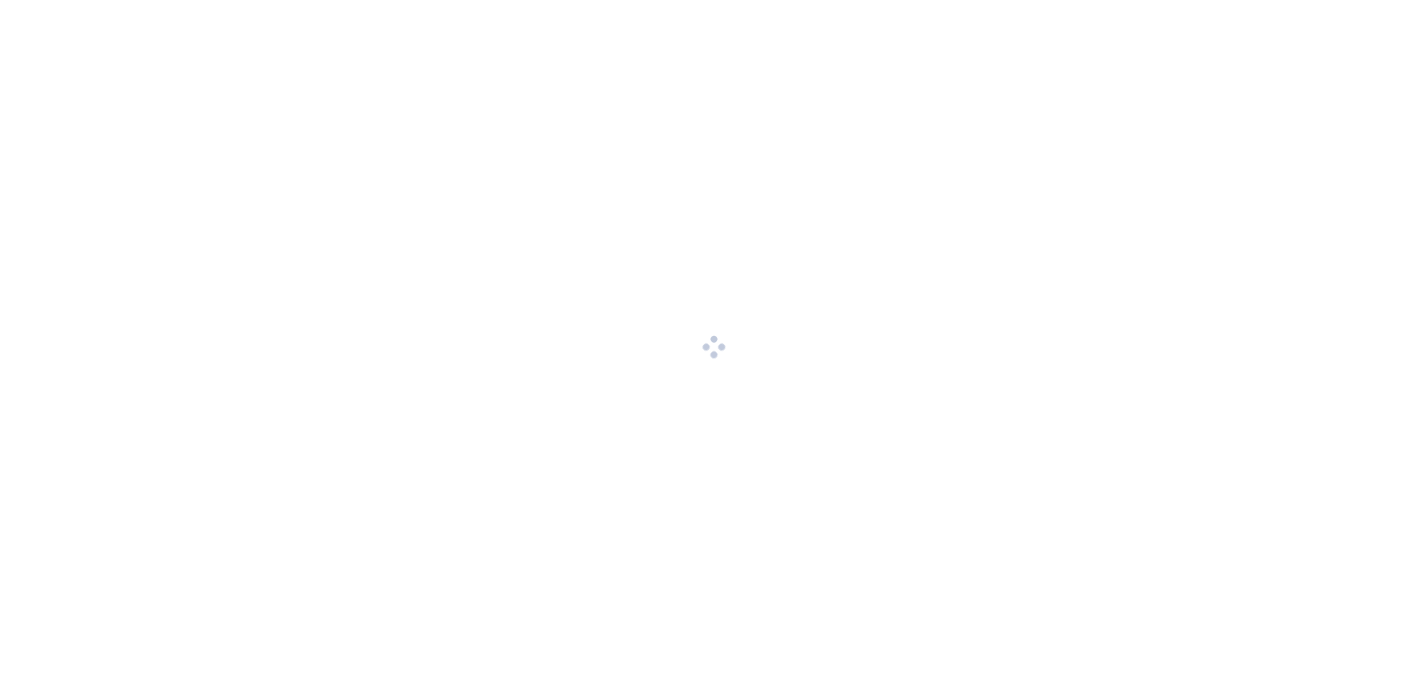 scroll, scrollTop: 0, scrollLeft: 0, axis: both 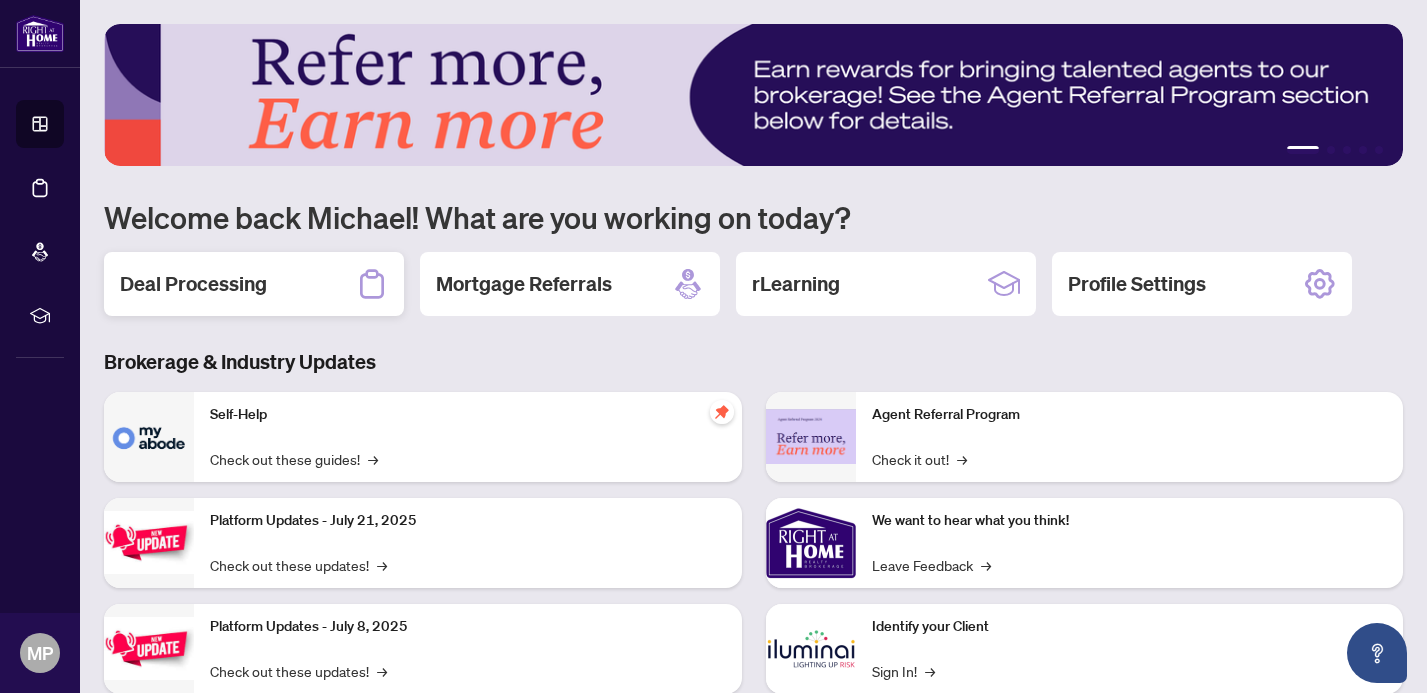 click on "Deal Processing" at bounding box center (193, 284) 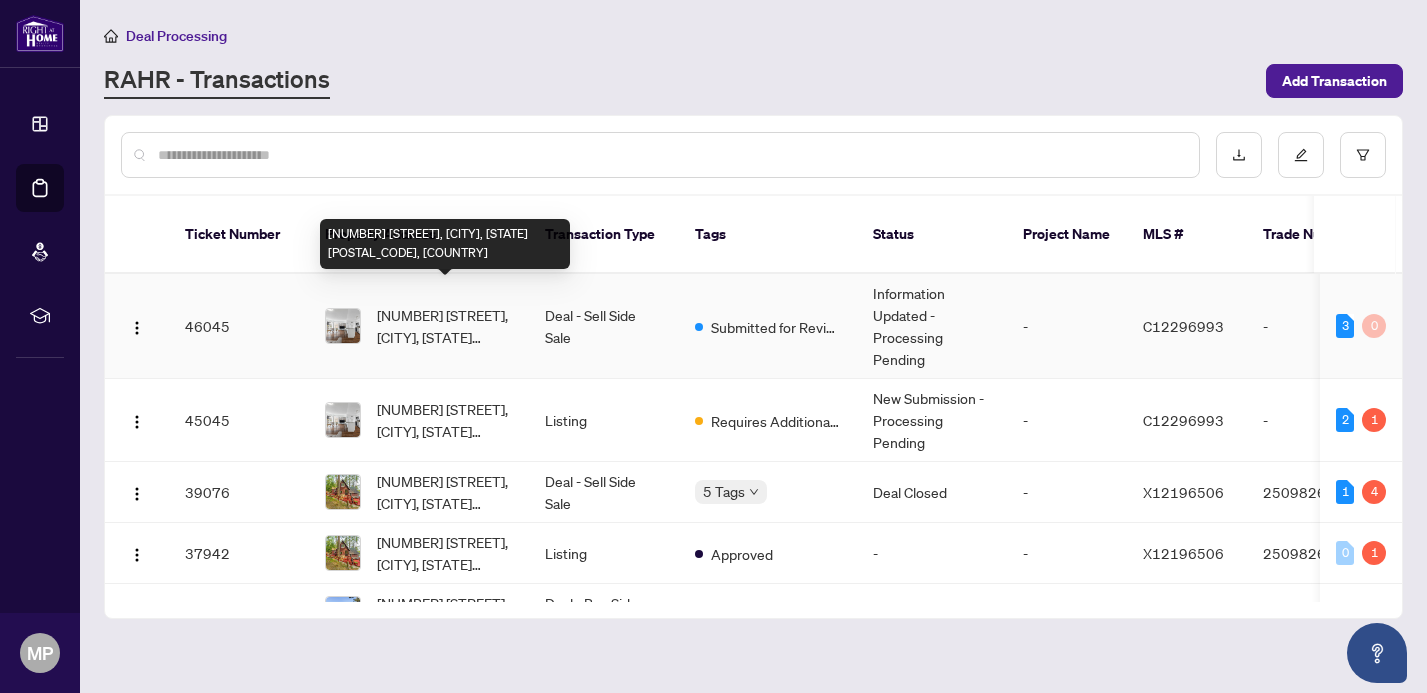 click on "[NUMBER] [STREET], [CITY], [STATE] [POSTAL_CODE], [COUNTRY]" at bounding box center (445, 326) 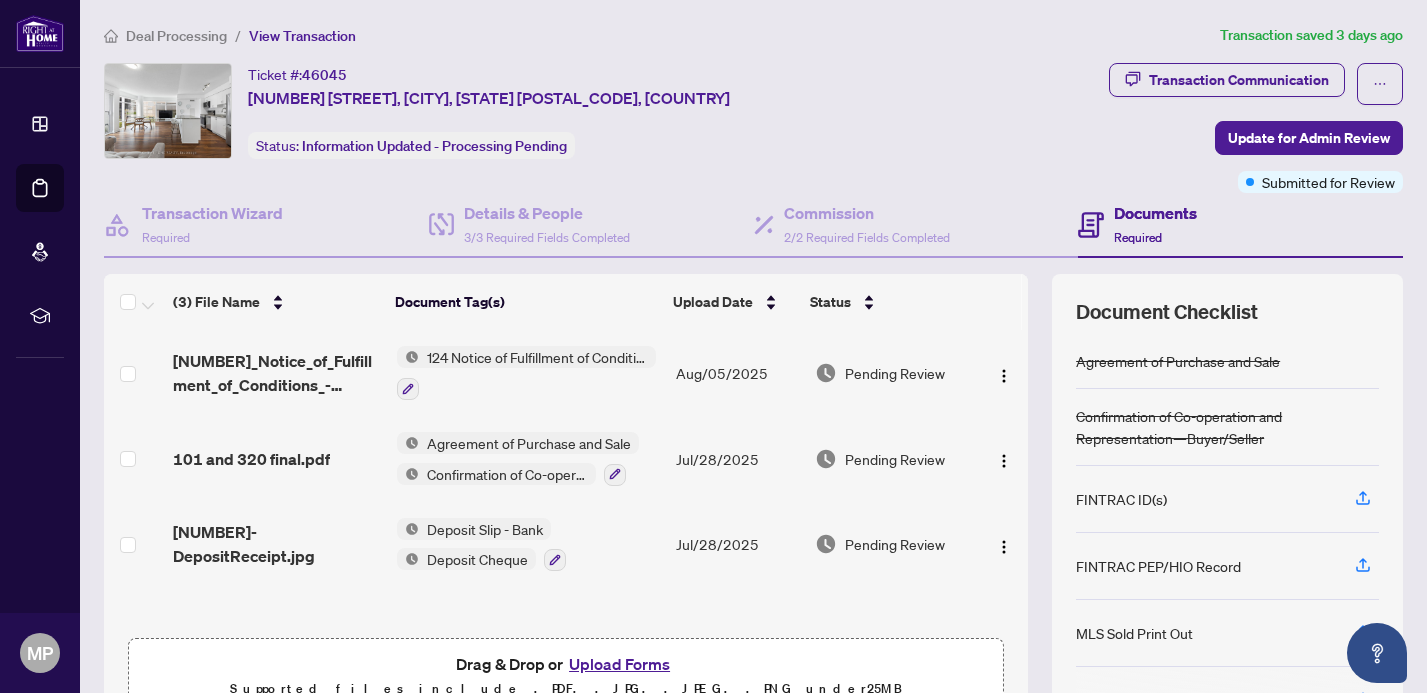 scroll, scrollTop: 1, scrollLeft: 0, axis: vertical 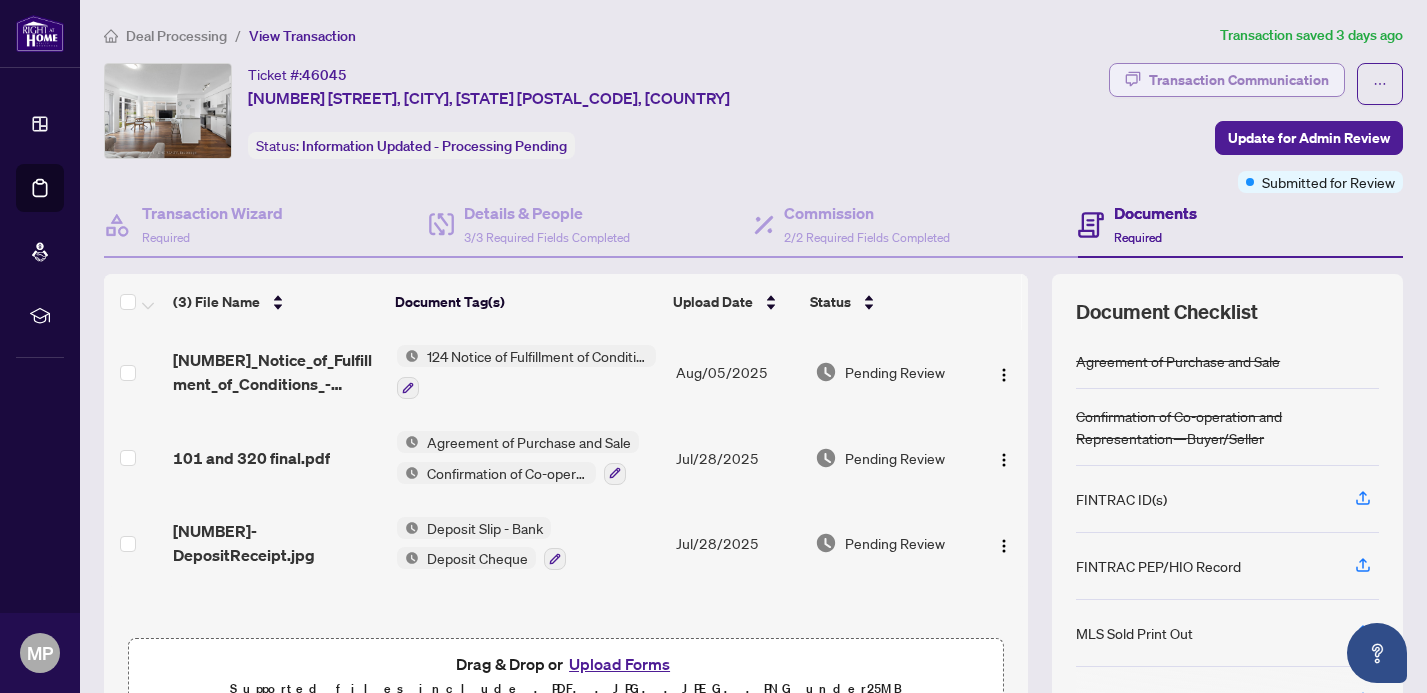 click on "Transaction Communication" at bounding box center (1239, 80) 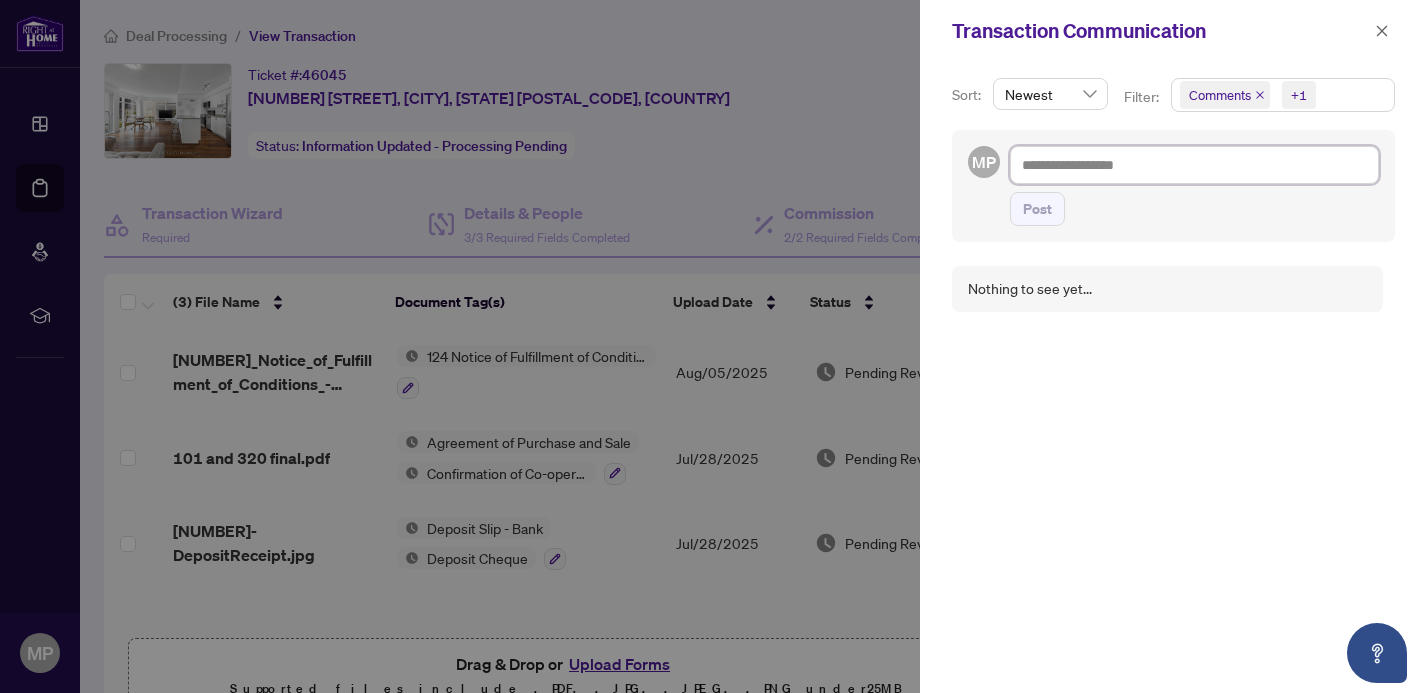 click at bounding box center [1194, 165] 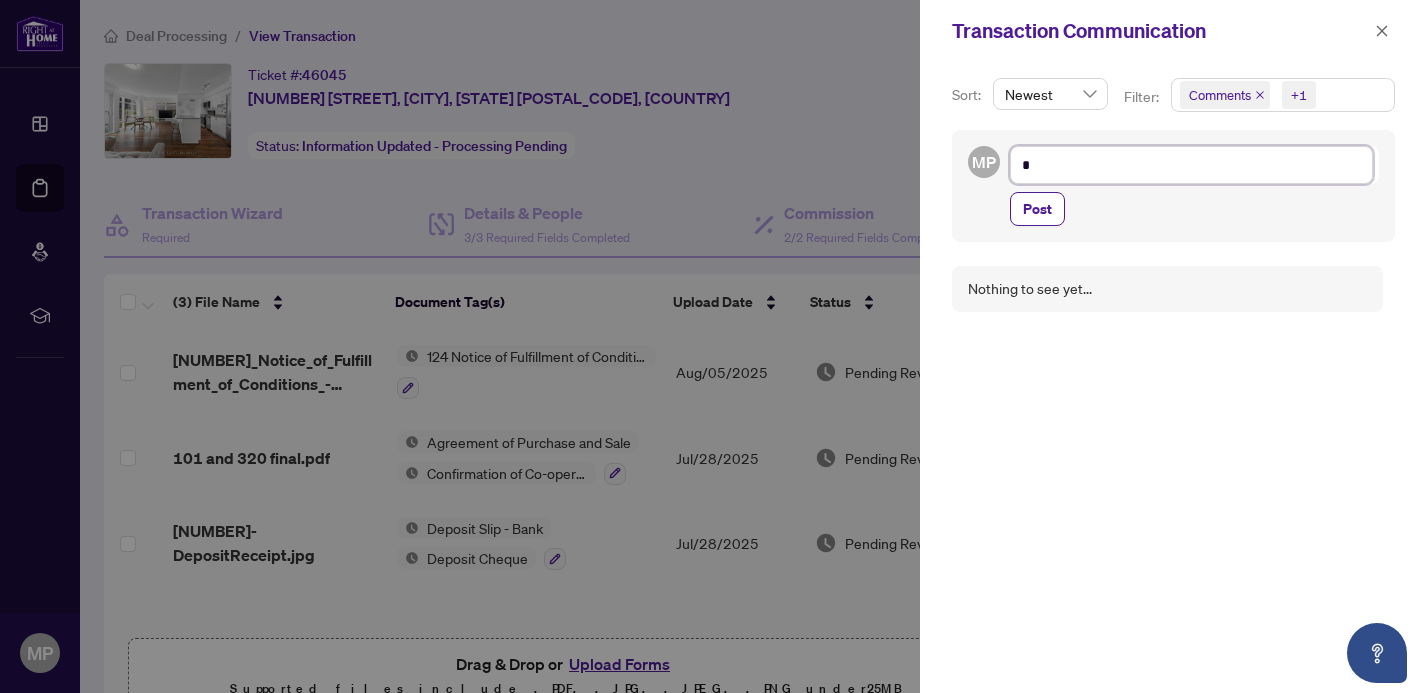 type on "**" 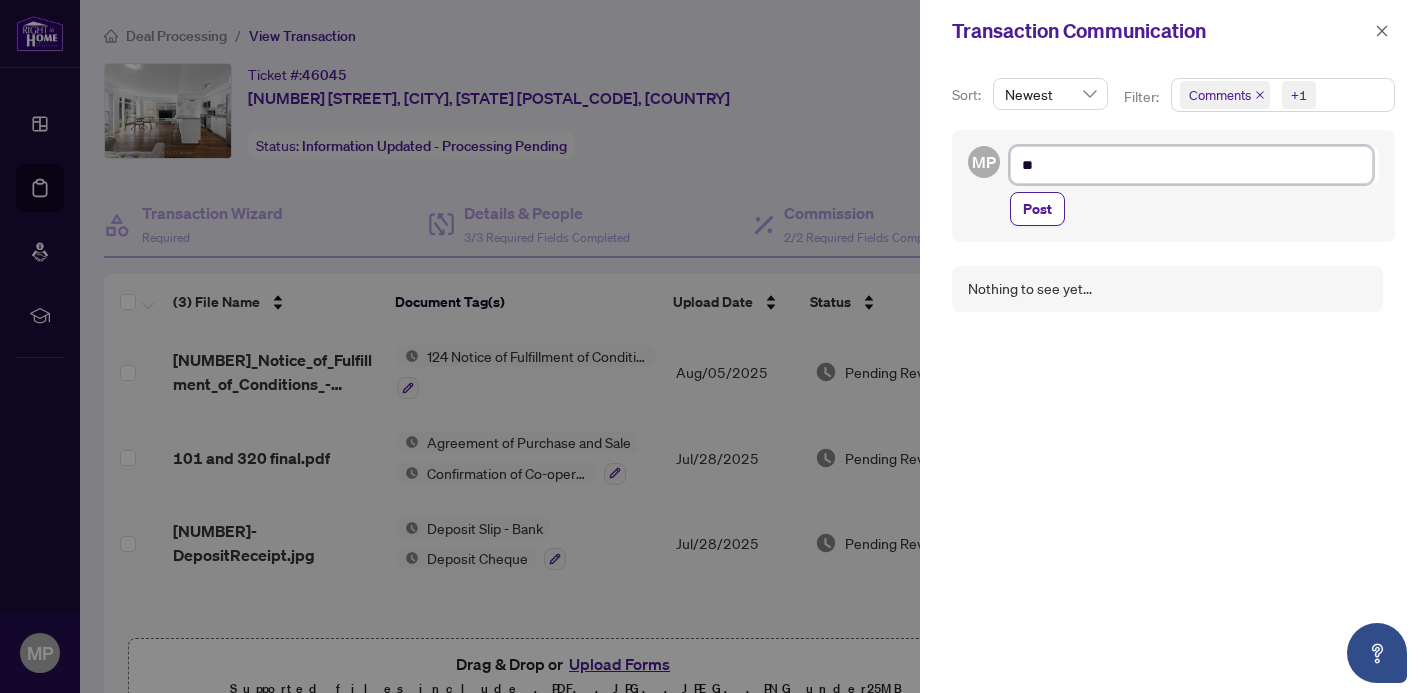 type on "***" 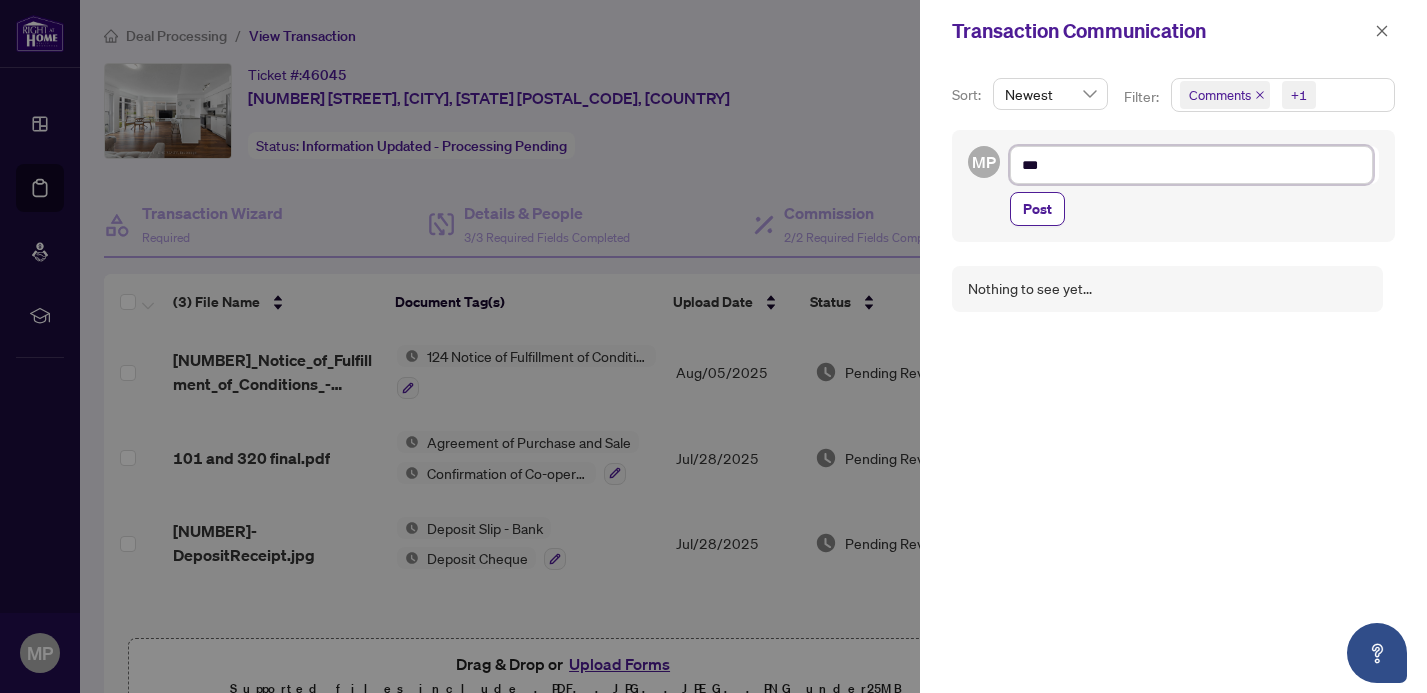 type on "****" 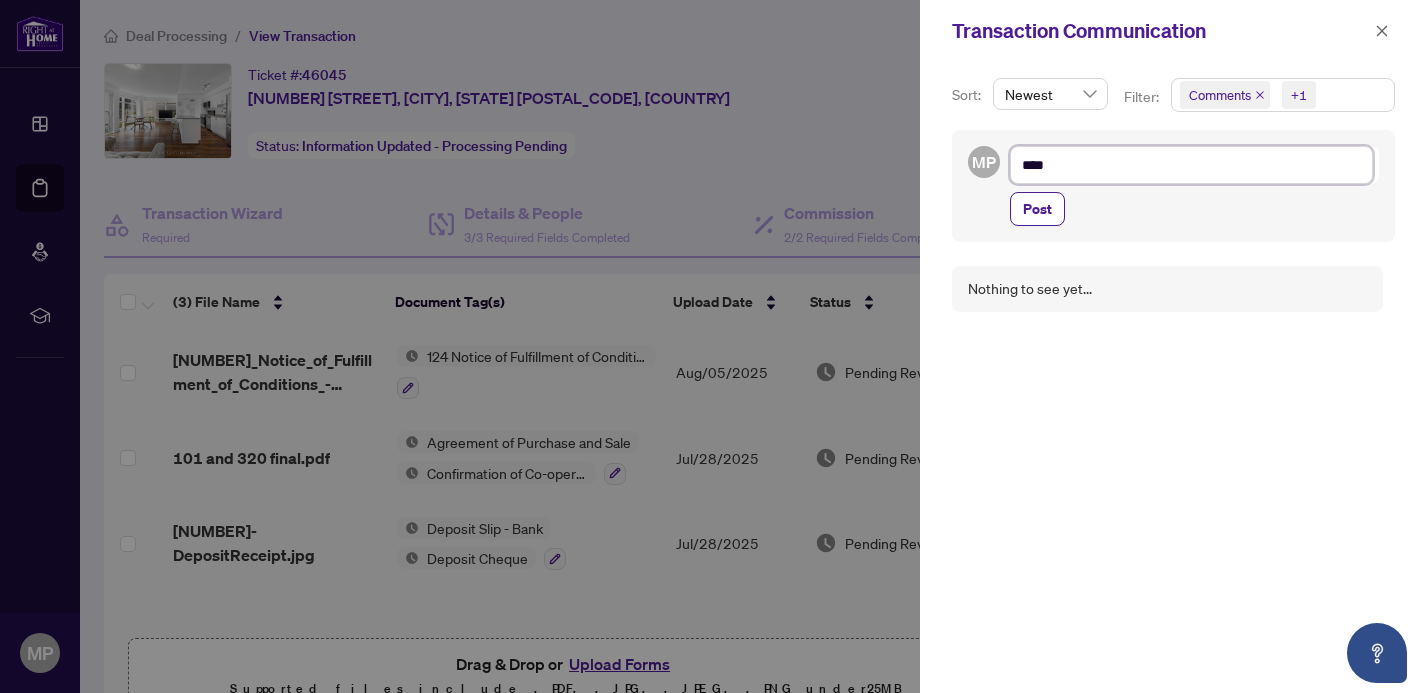 type on "*****" 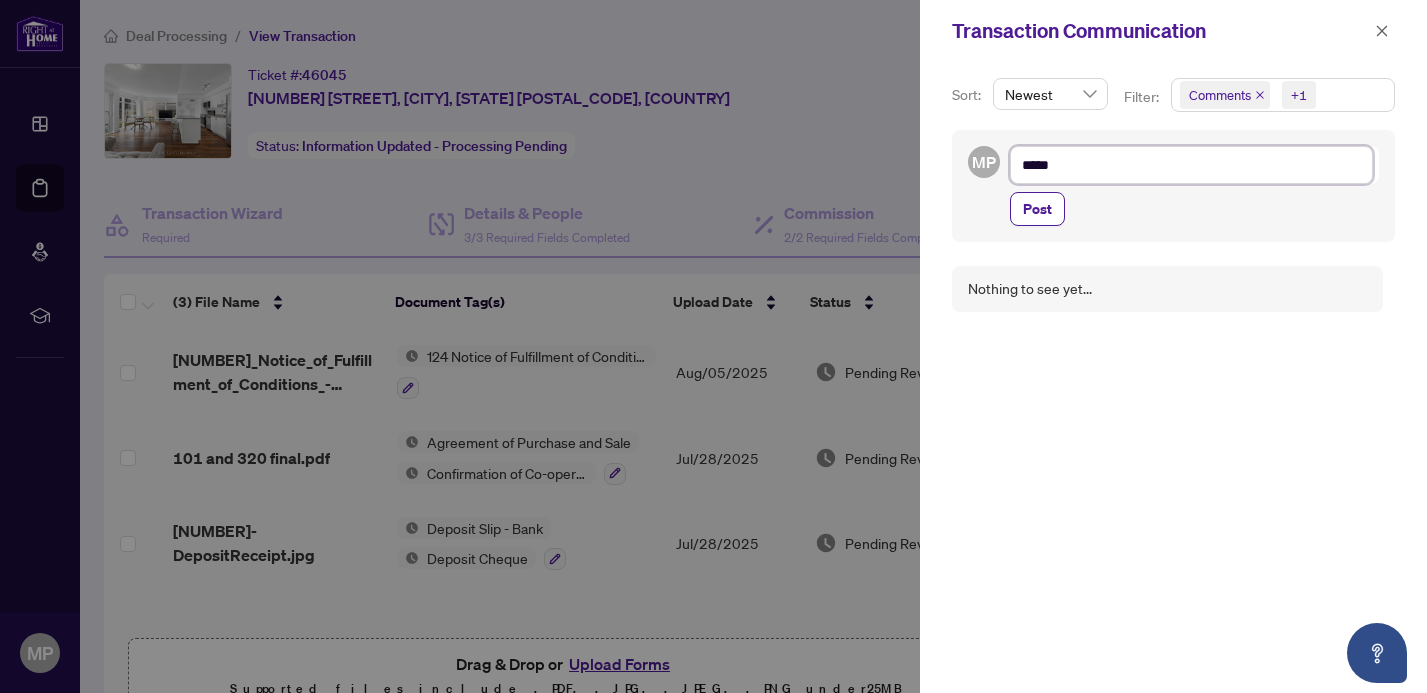 type on "******" 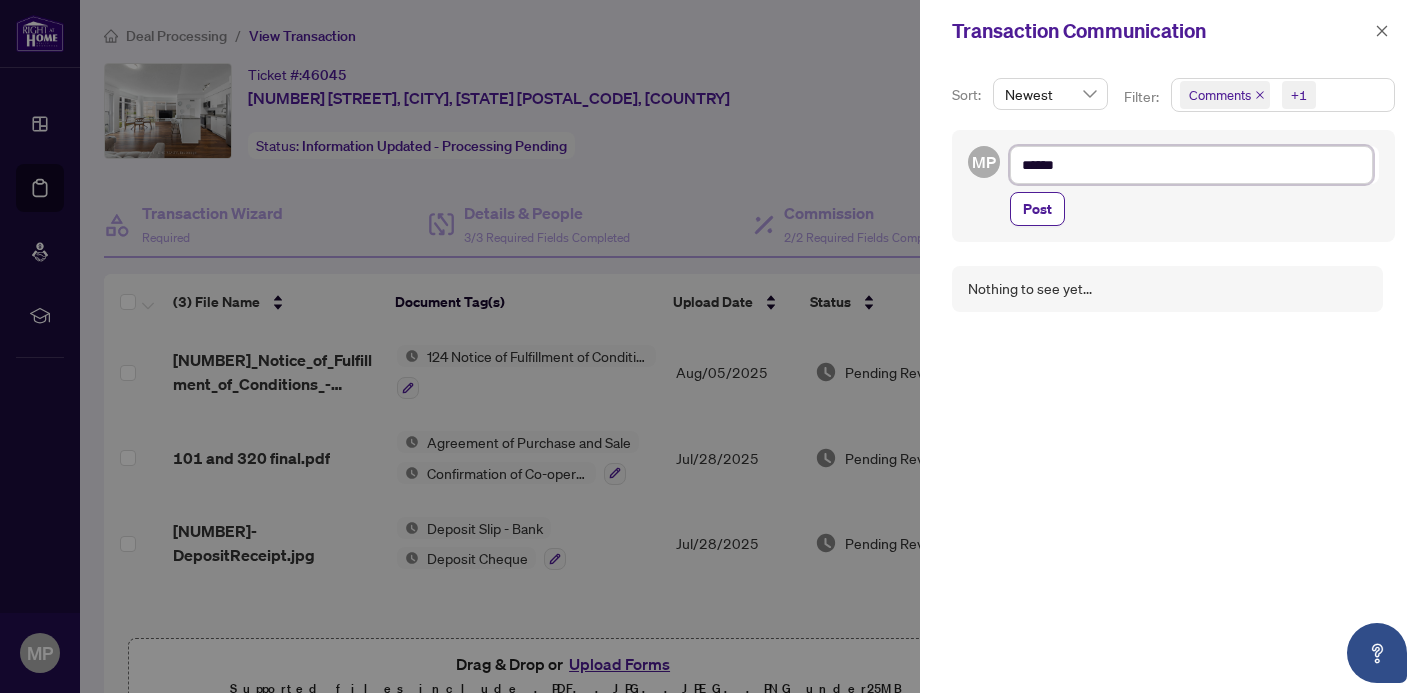 type on "******" 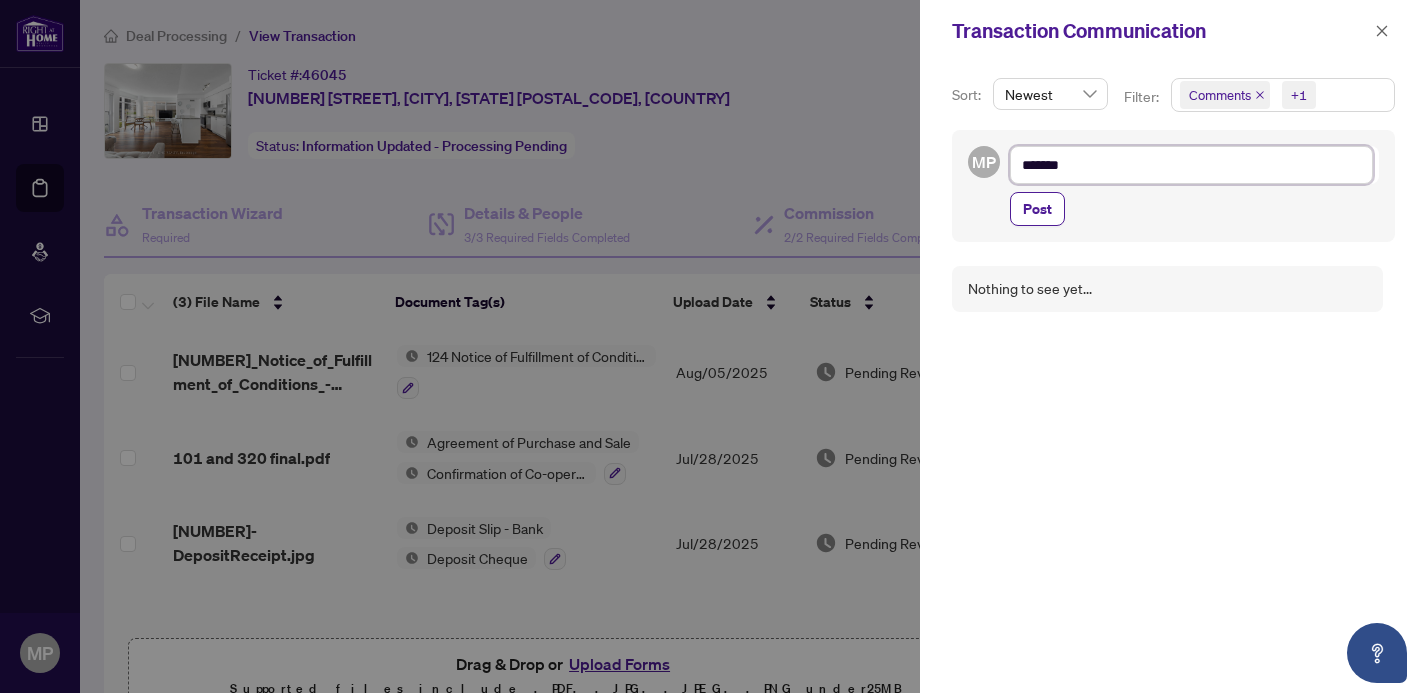 type on "********" 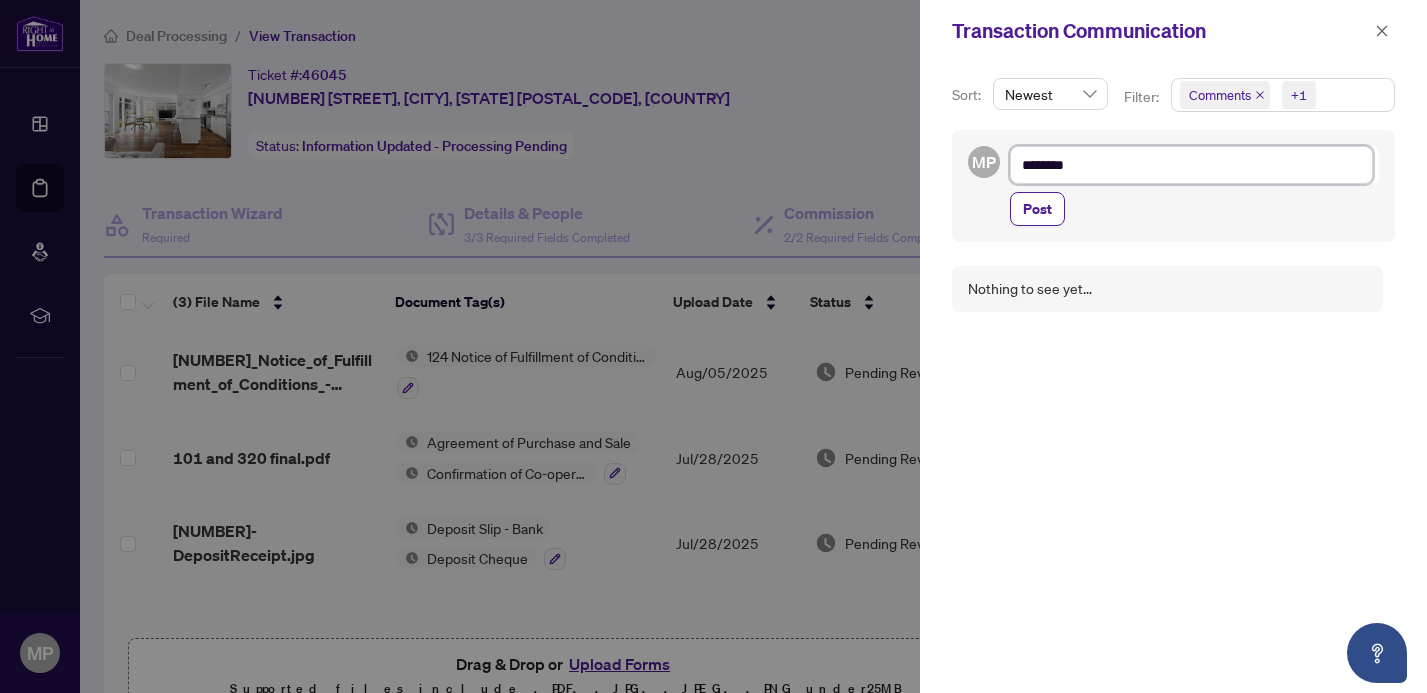 type on "*********" 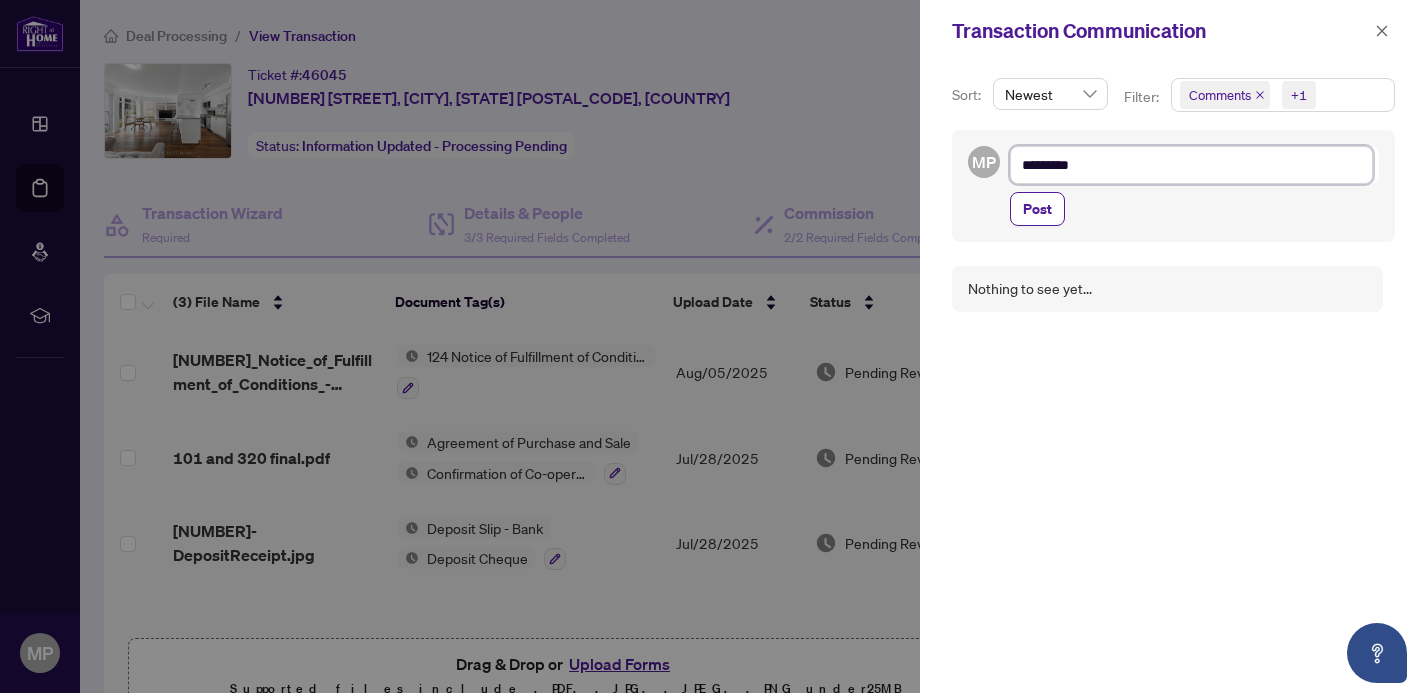 type on "**********" 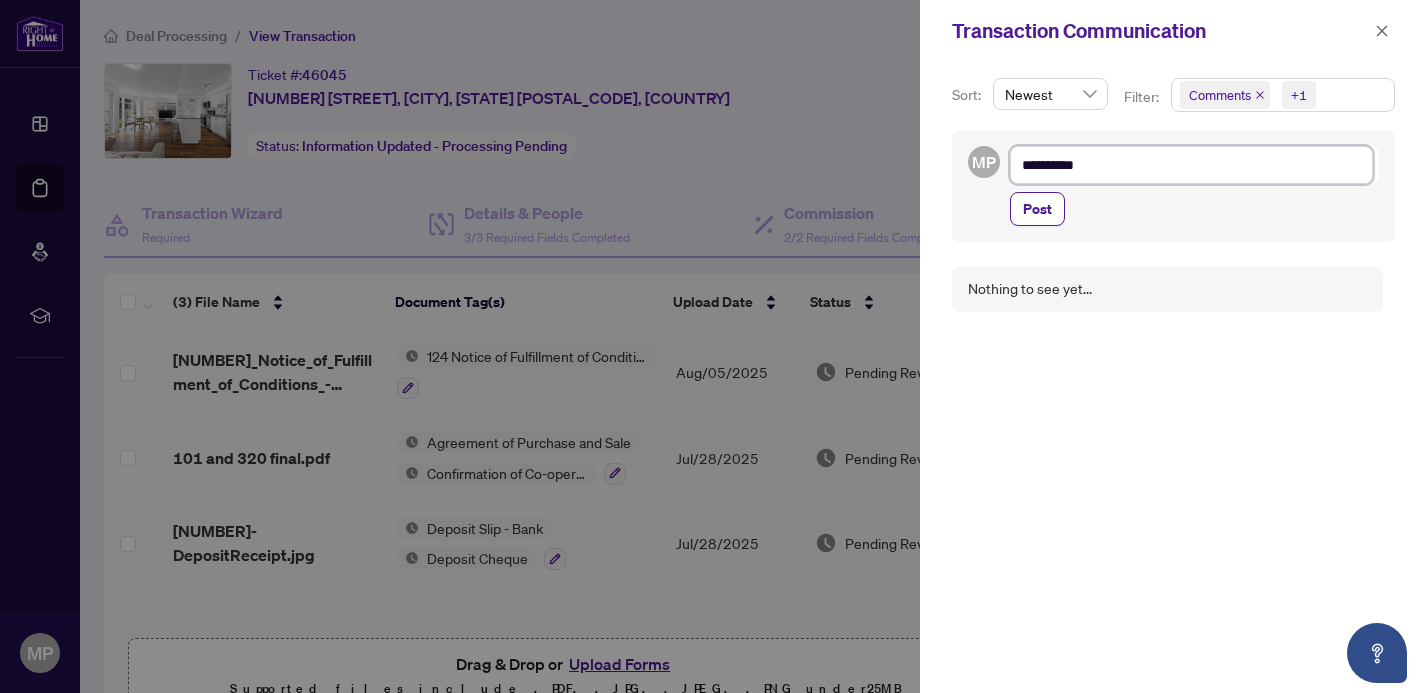 type on "**********" 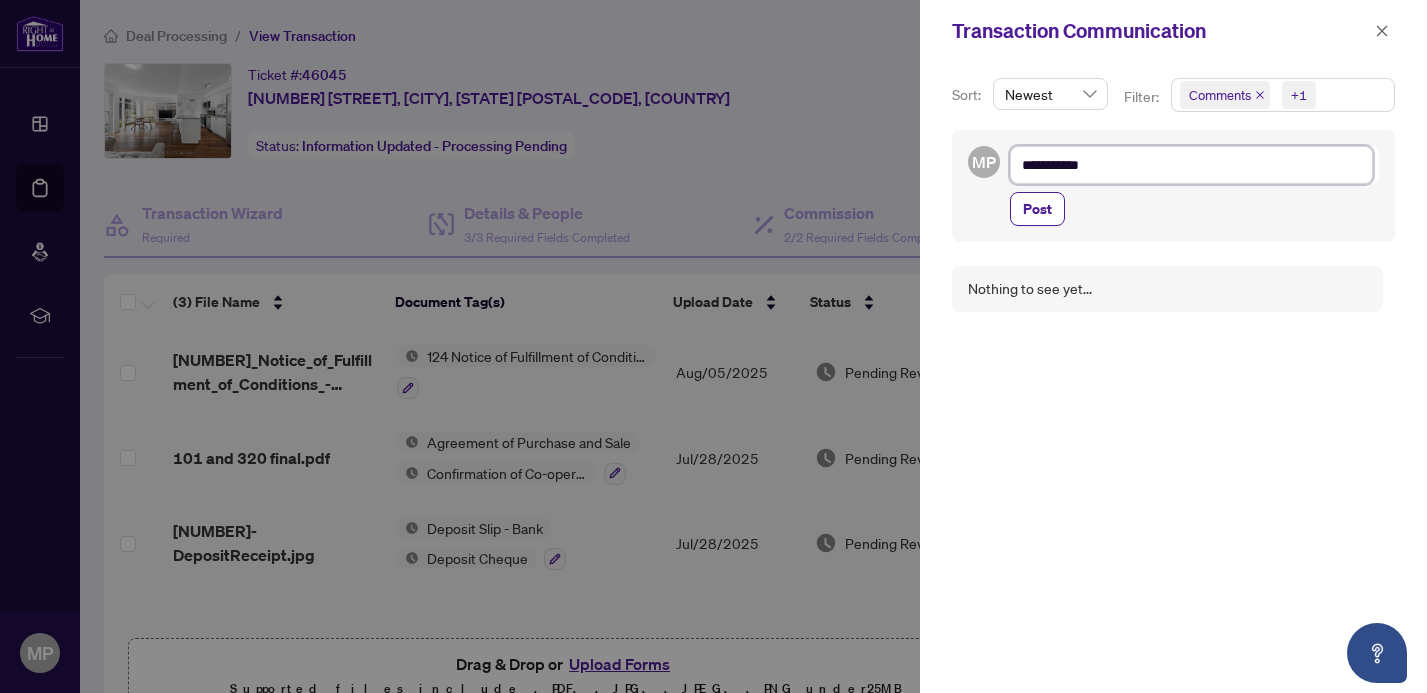type on "**********" 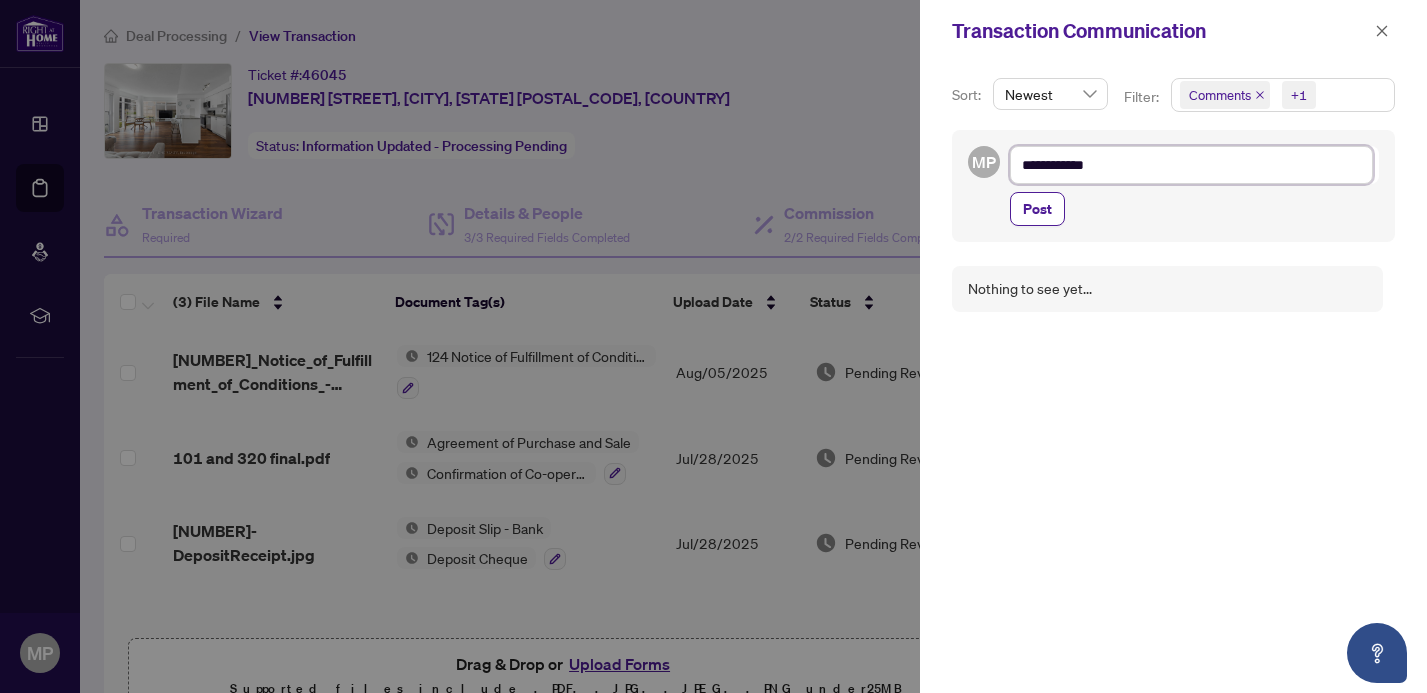 type on "**********" 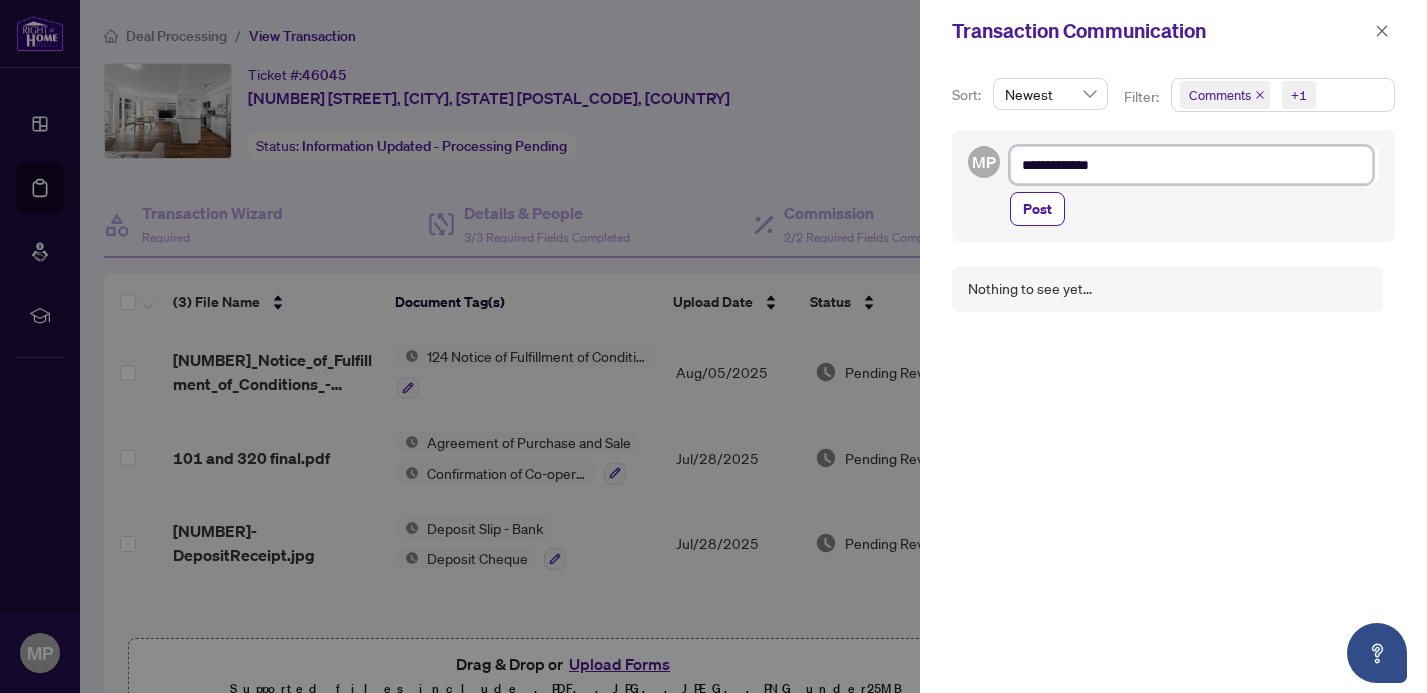 type on "**********" 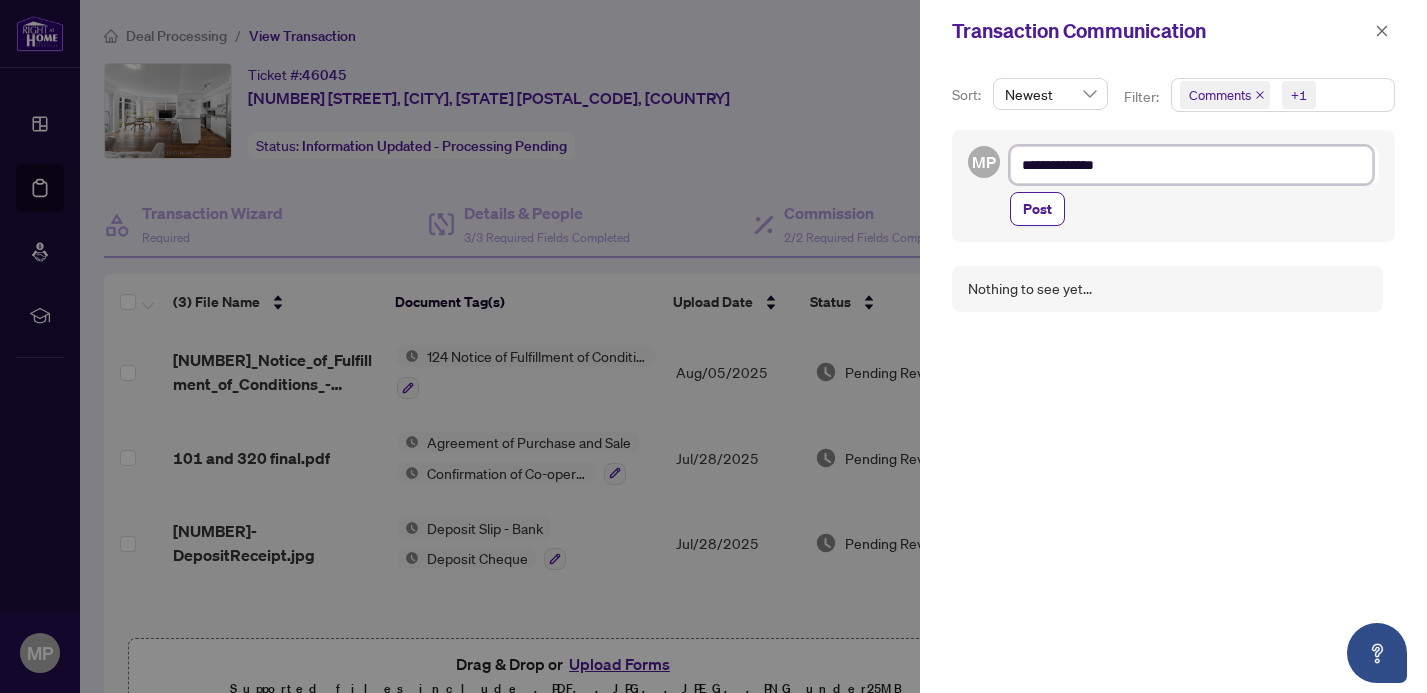 type on "**********" 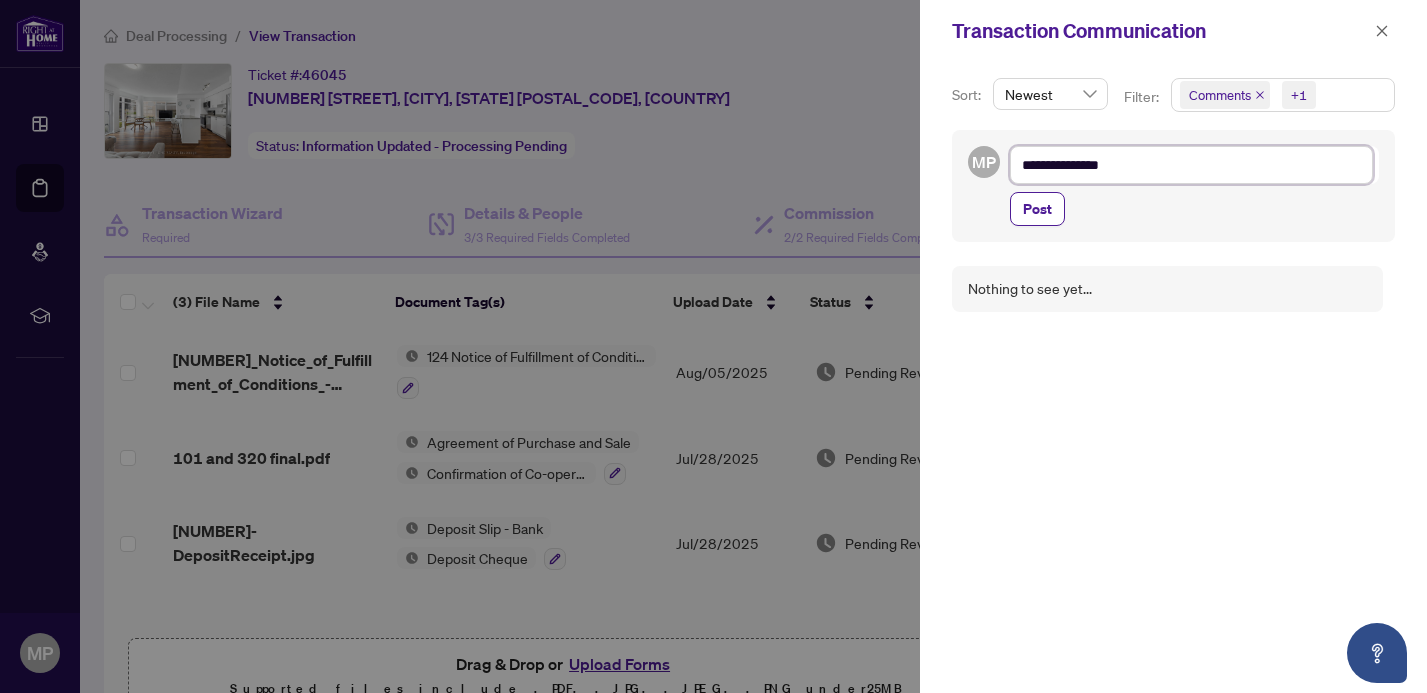 type on "**********" 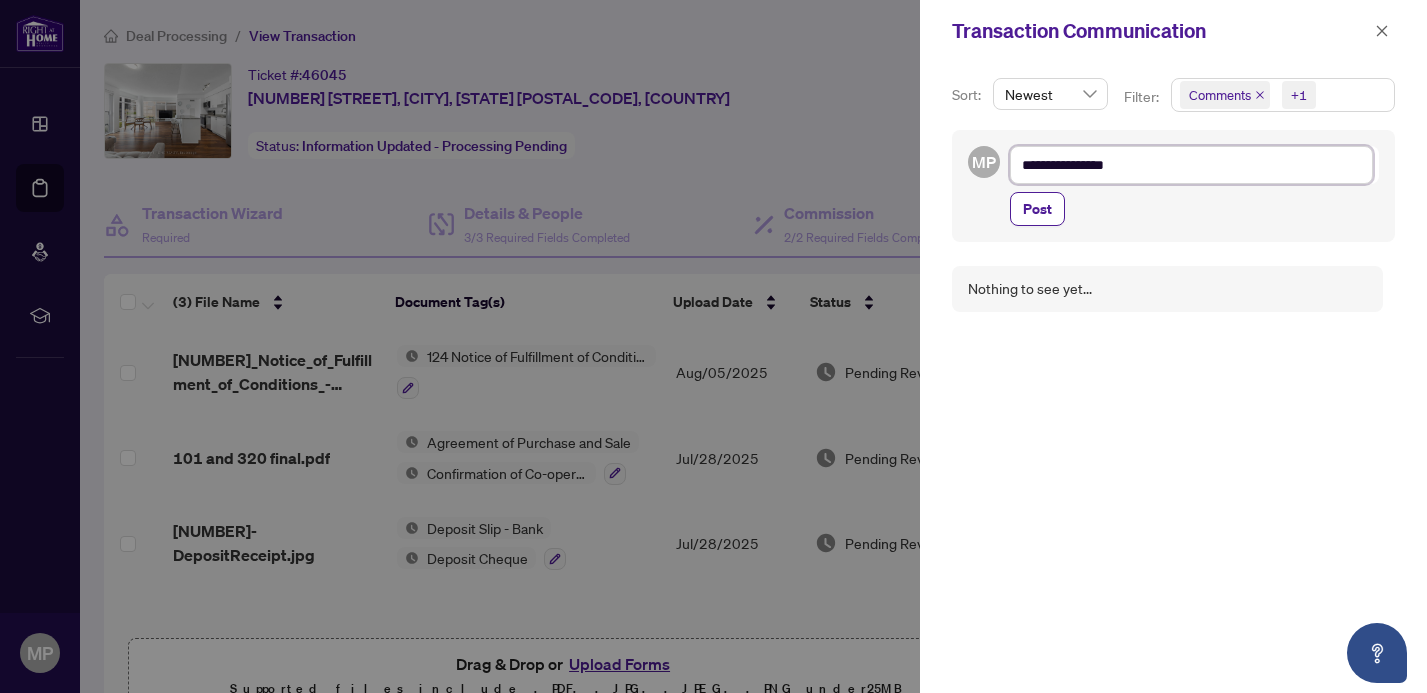 type on "**********" 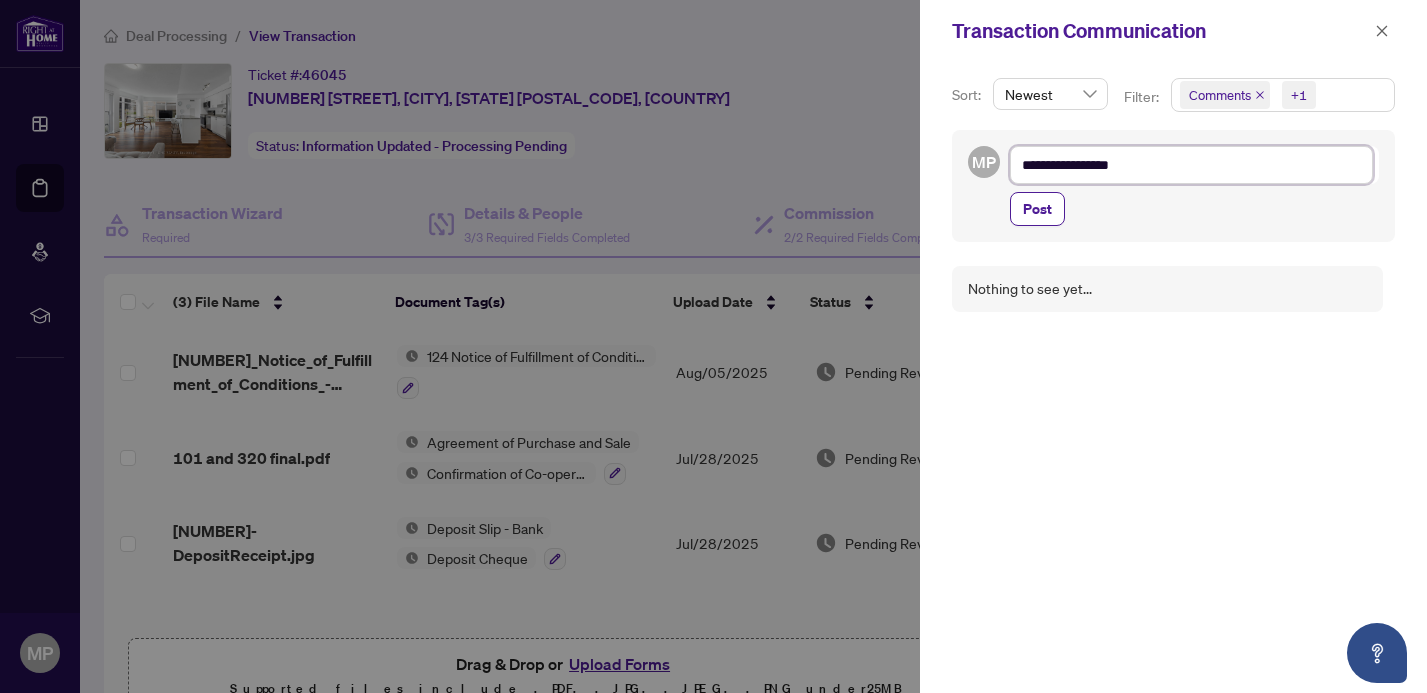 type on "**********" 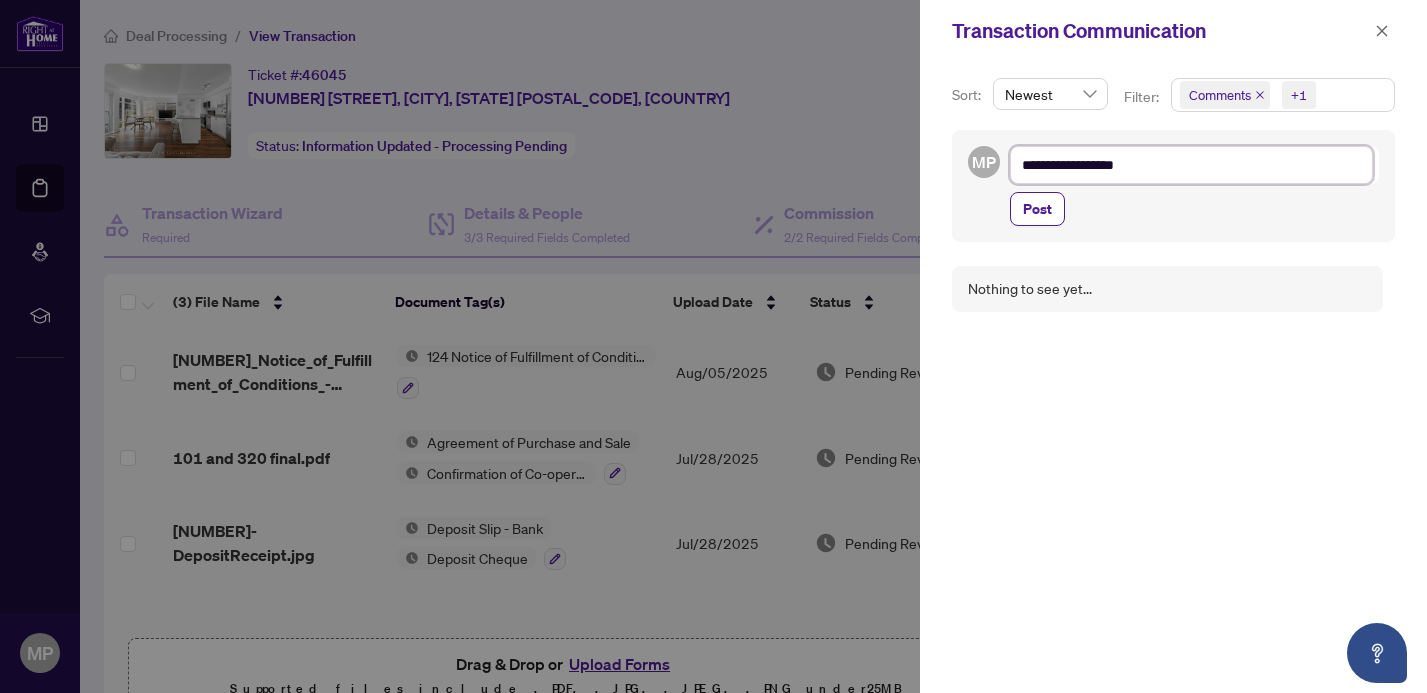 type on "**********" 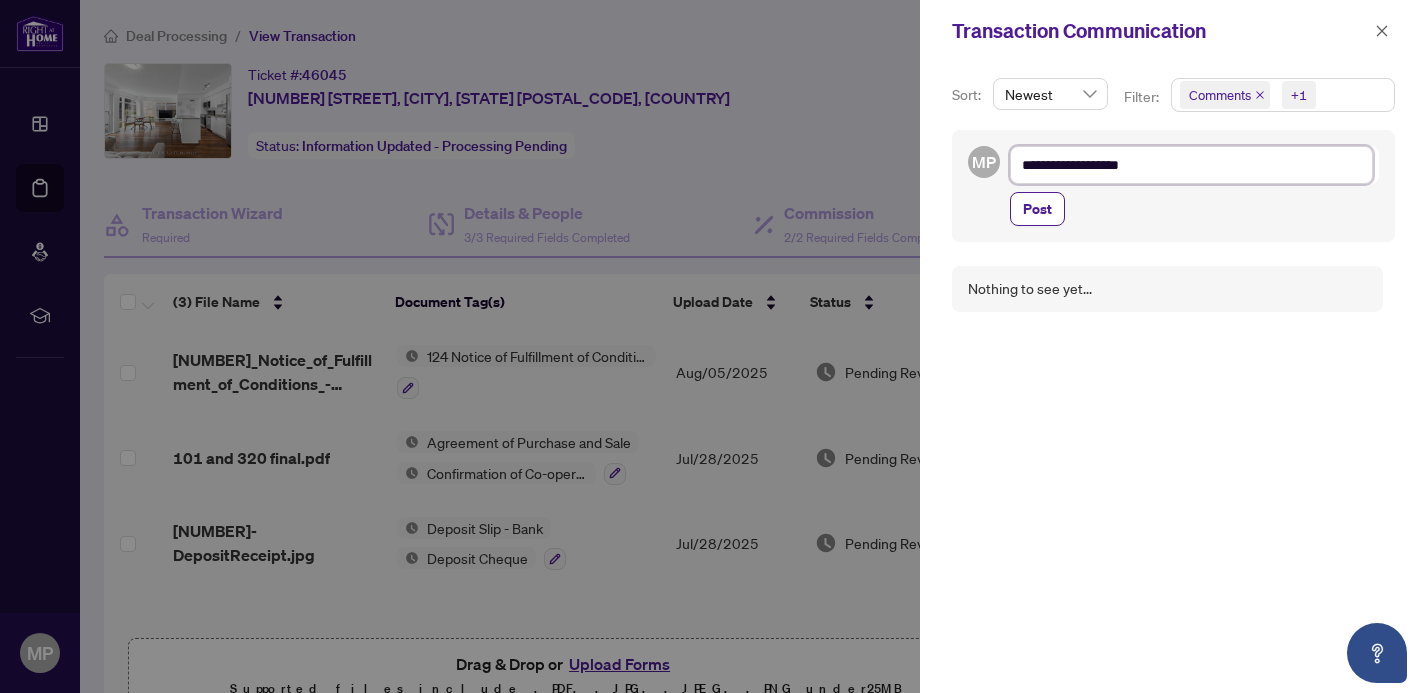 type on "**********" 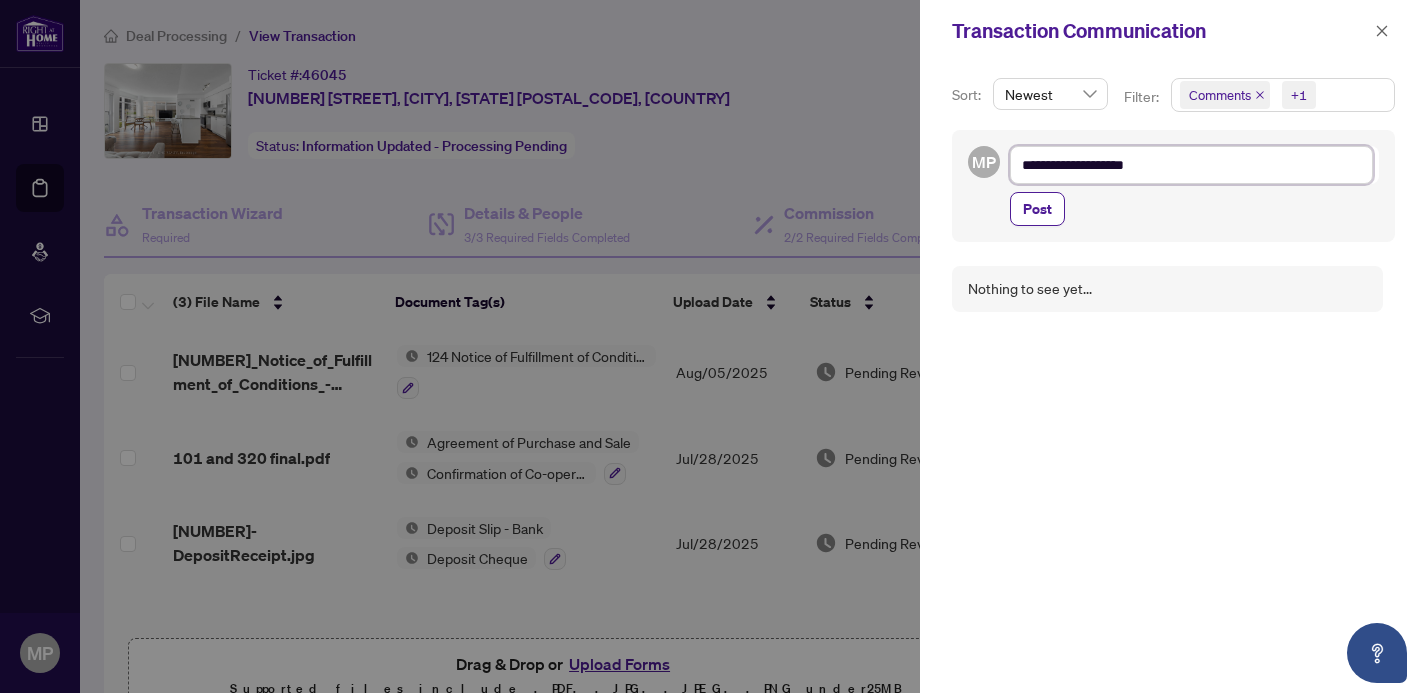 type on "**********" 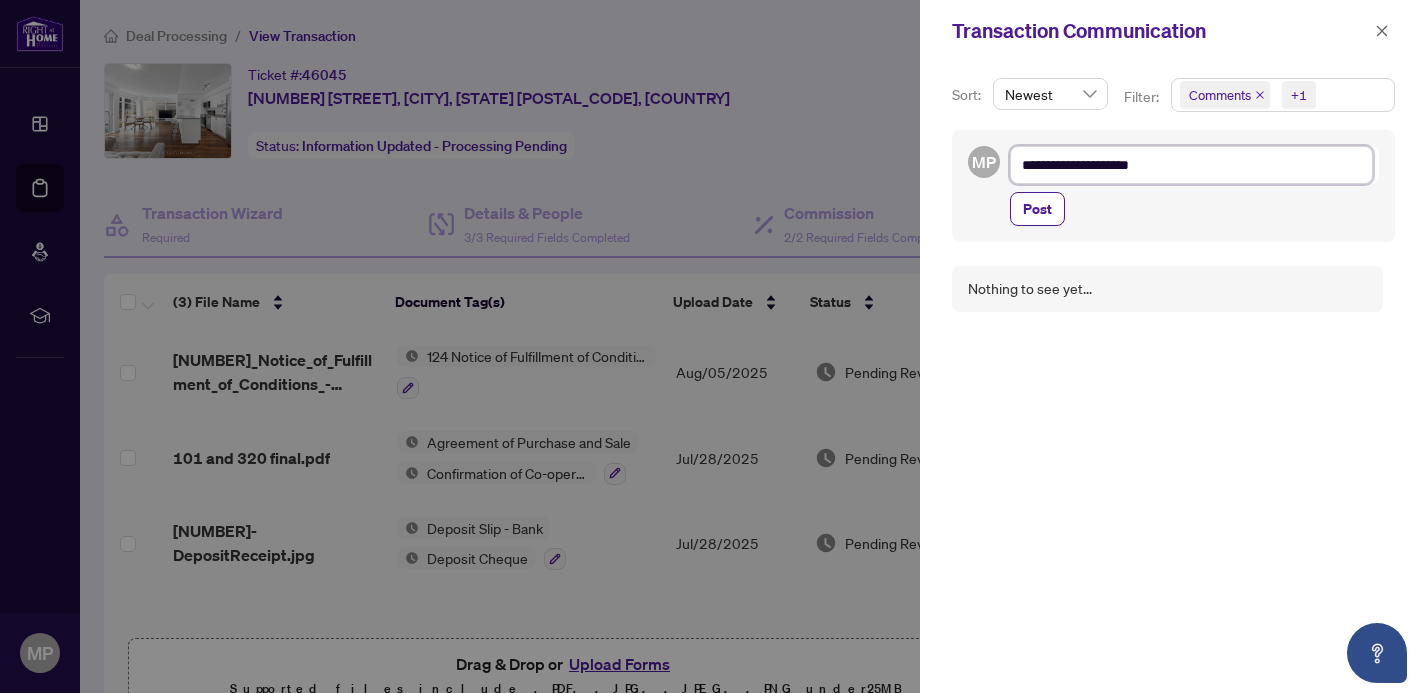type on "**********" 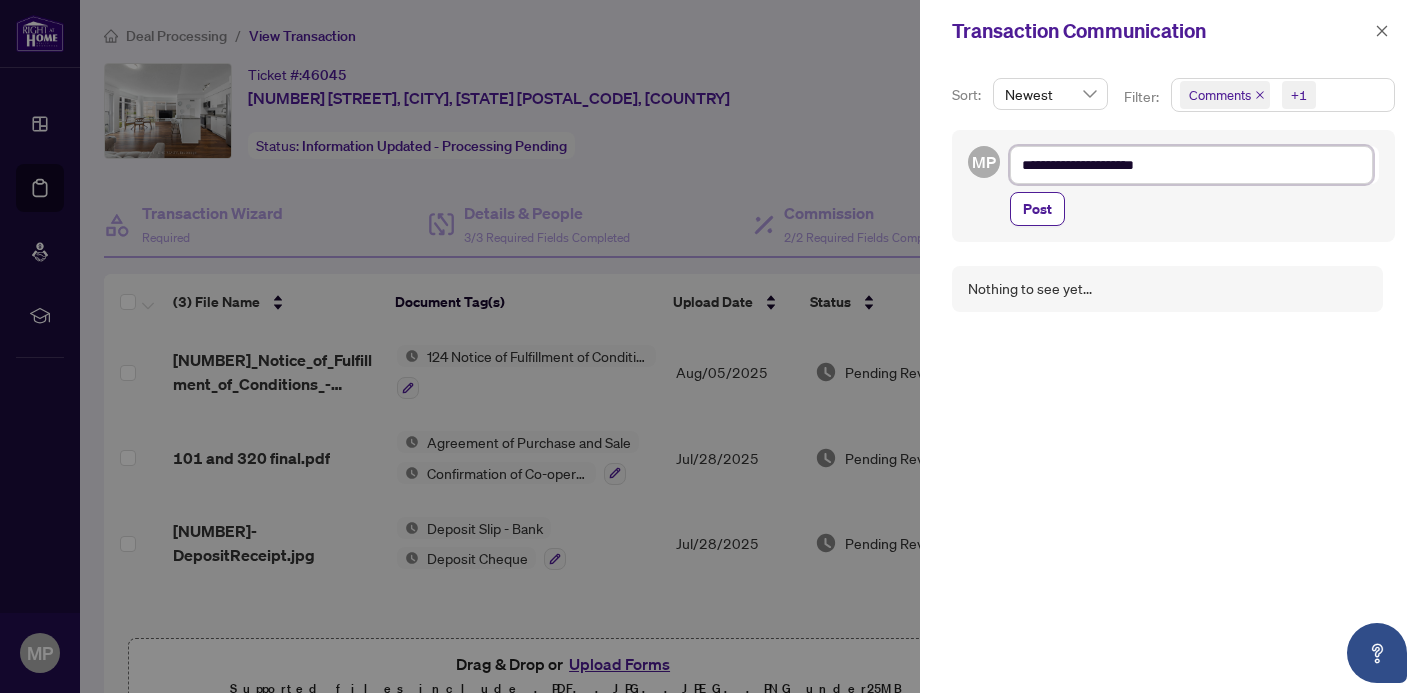 type on "**********" 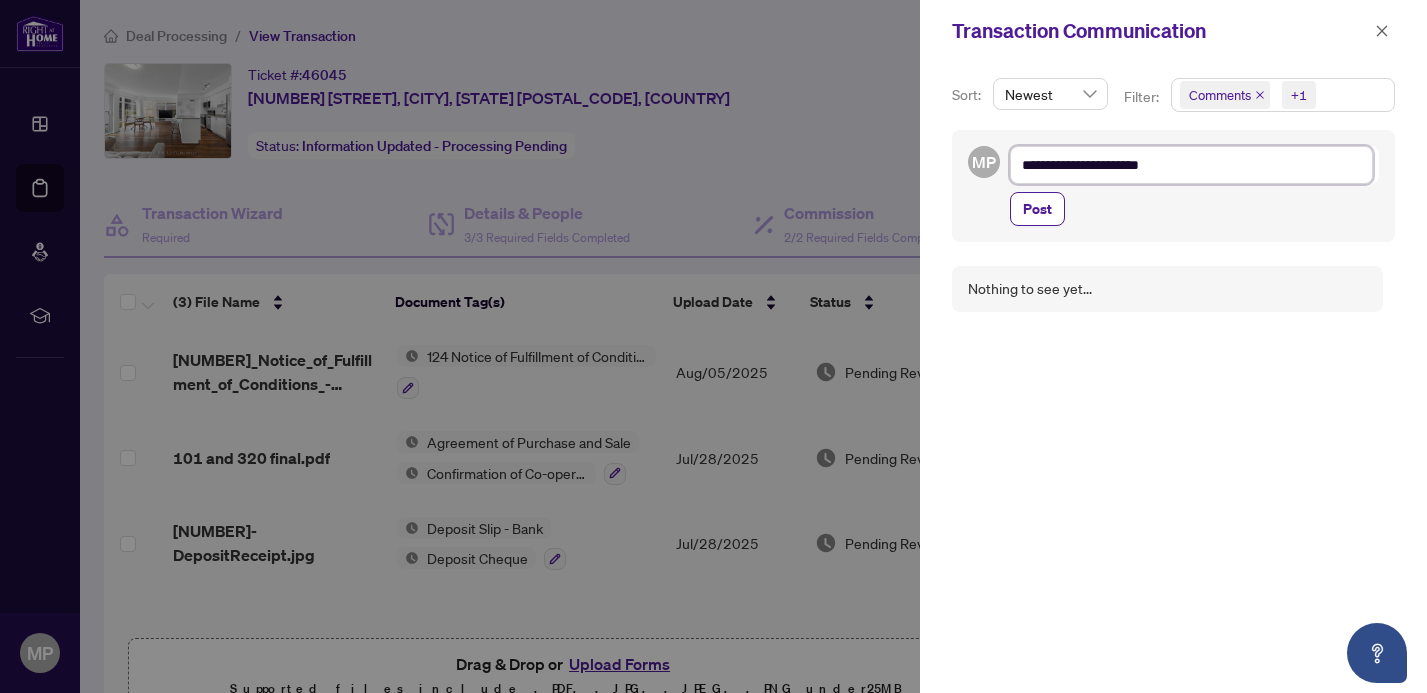 type on "**********" 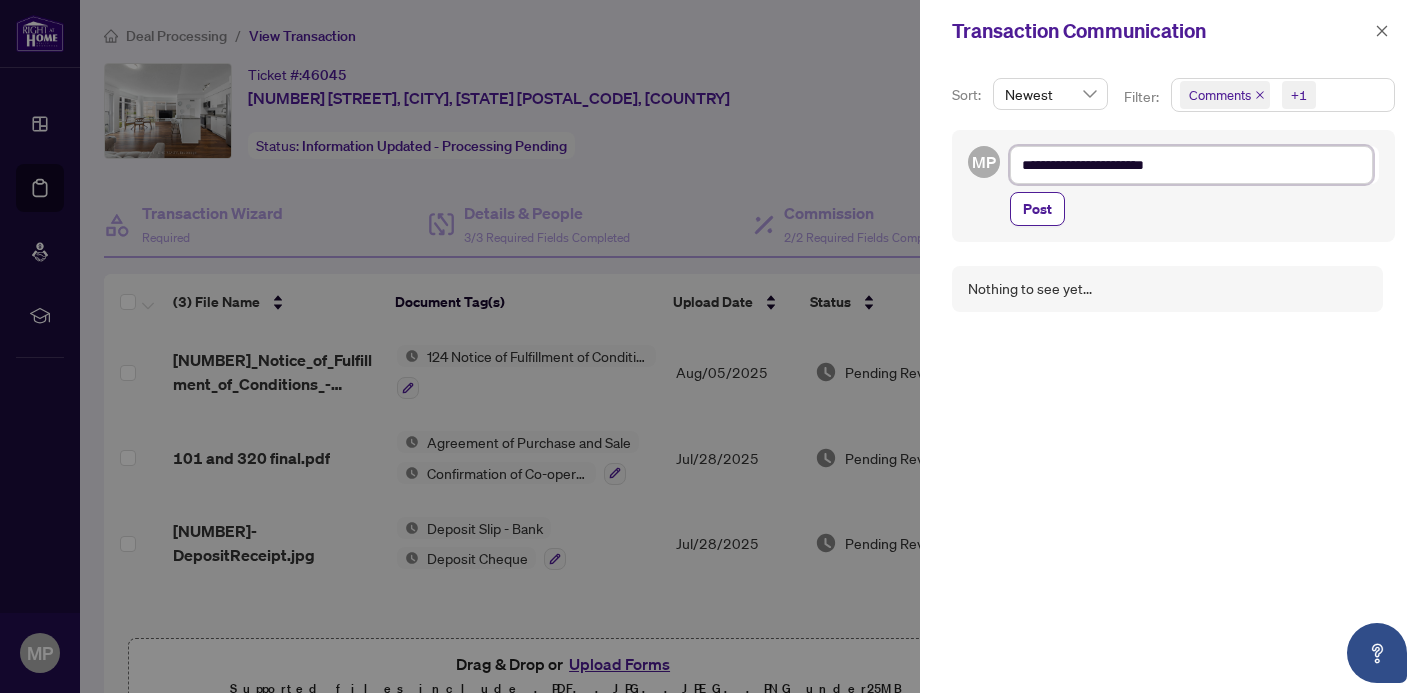 type on "**********" 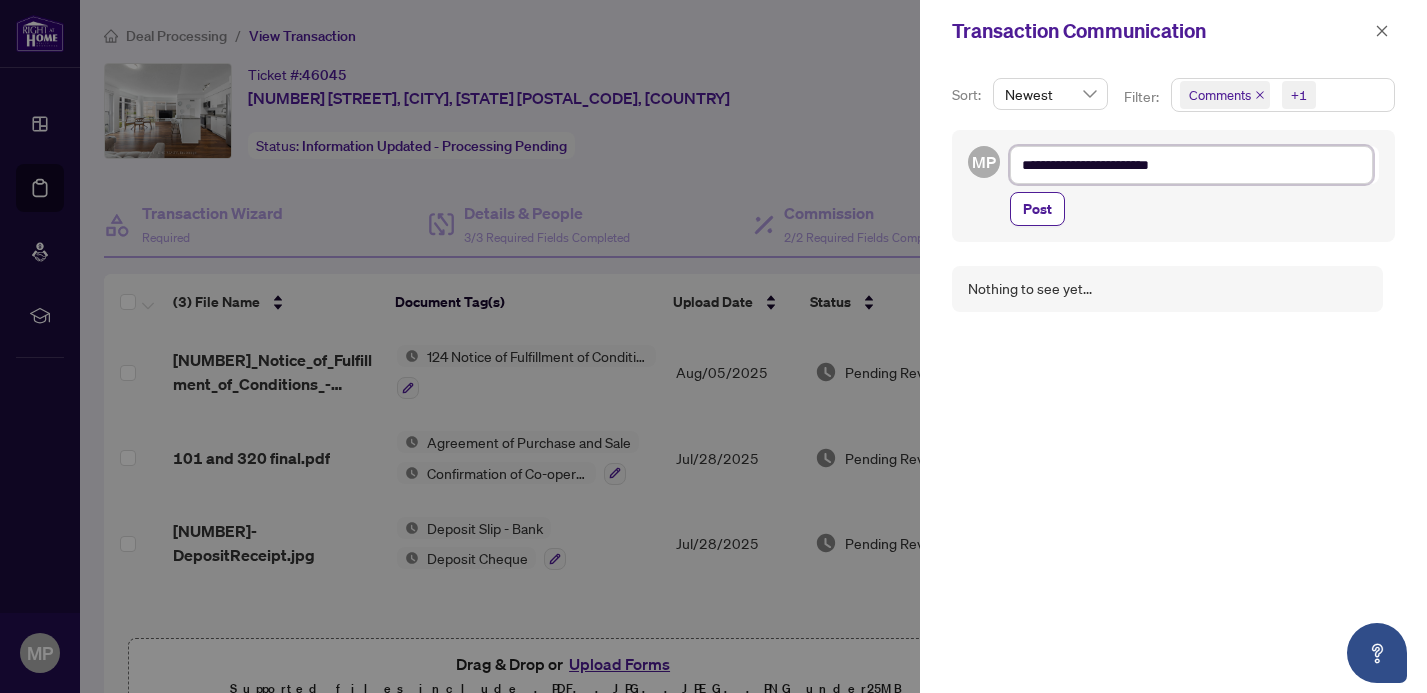 type on "**********" 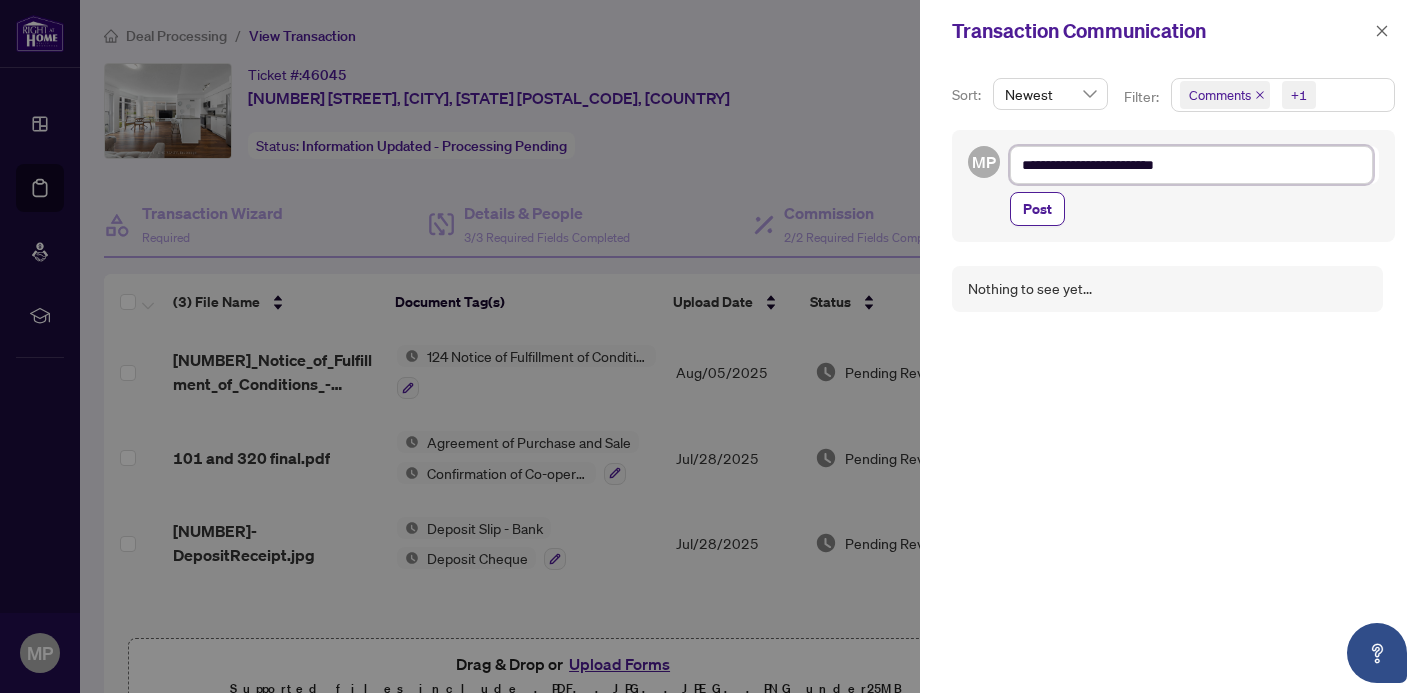 type on "**********" 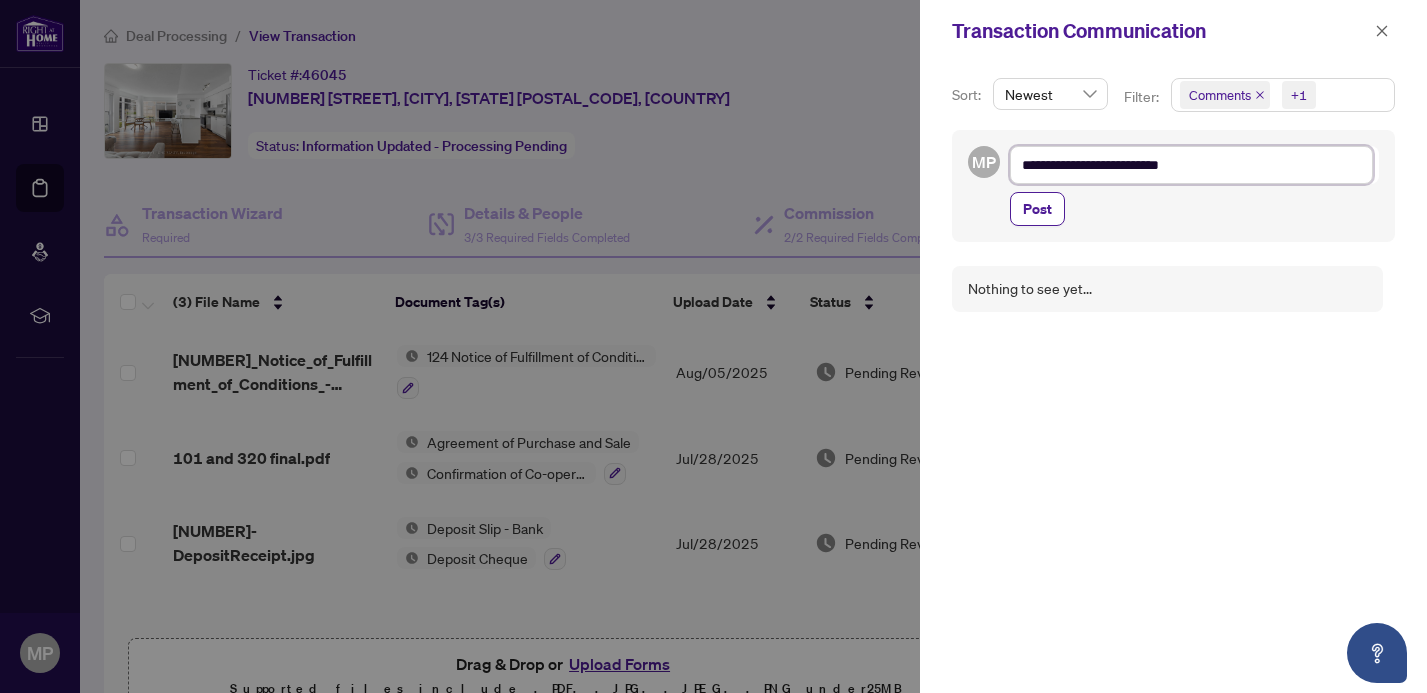 type on "**********" 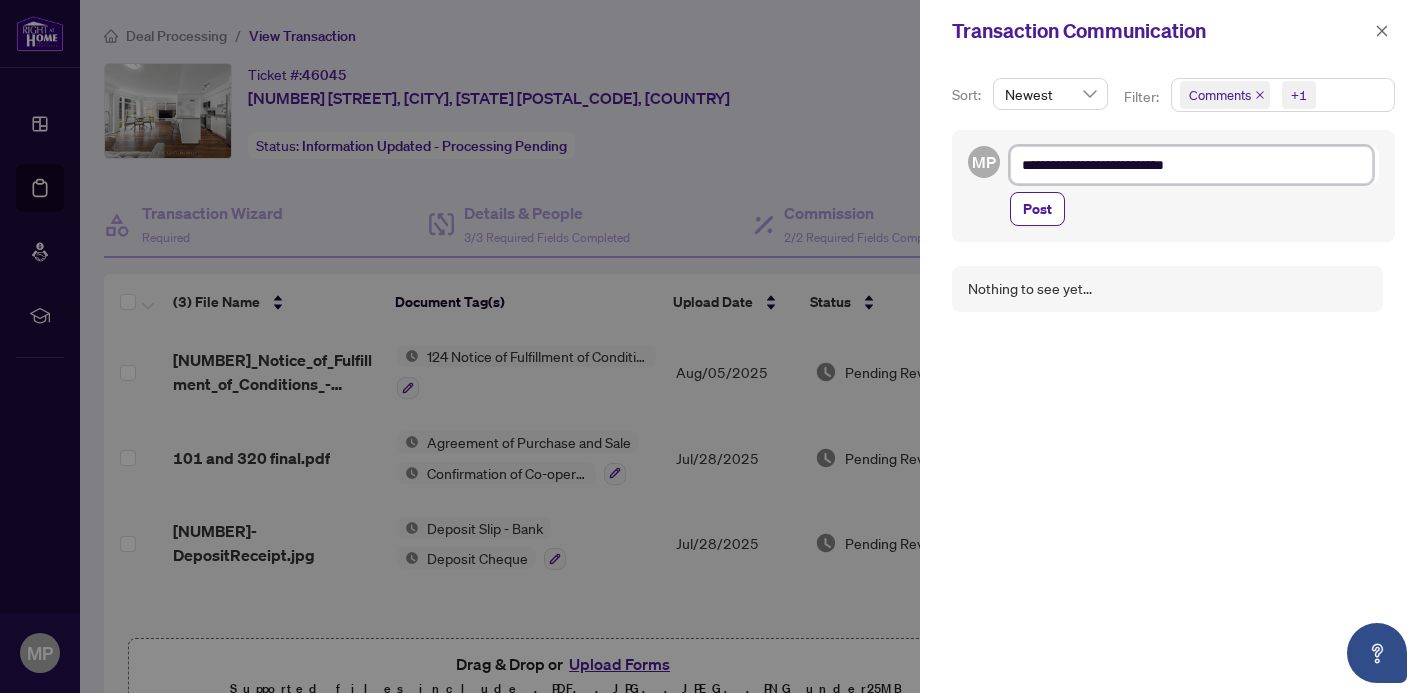 type on "**********" 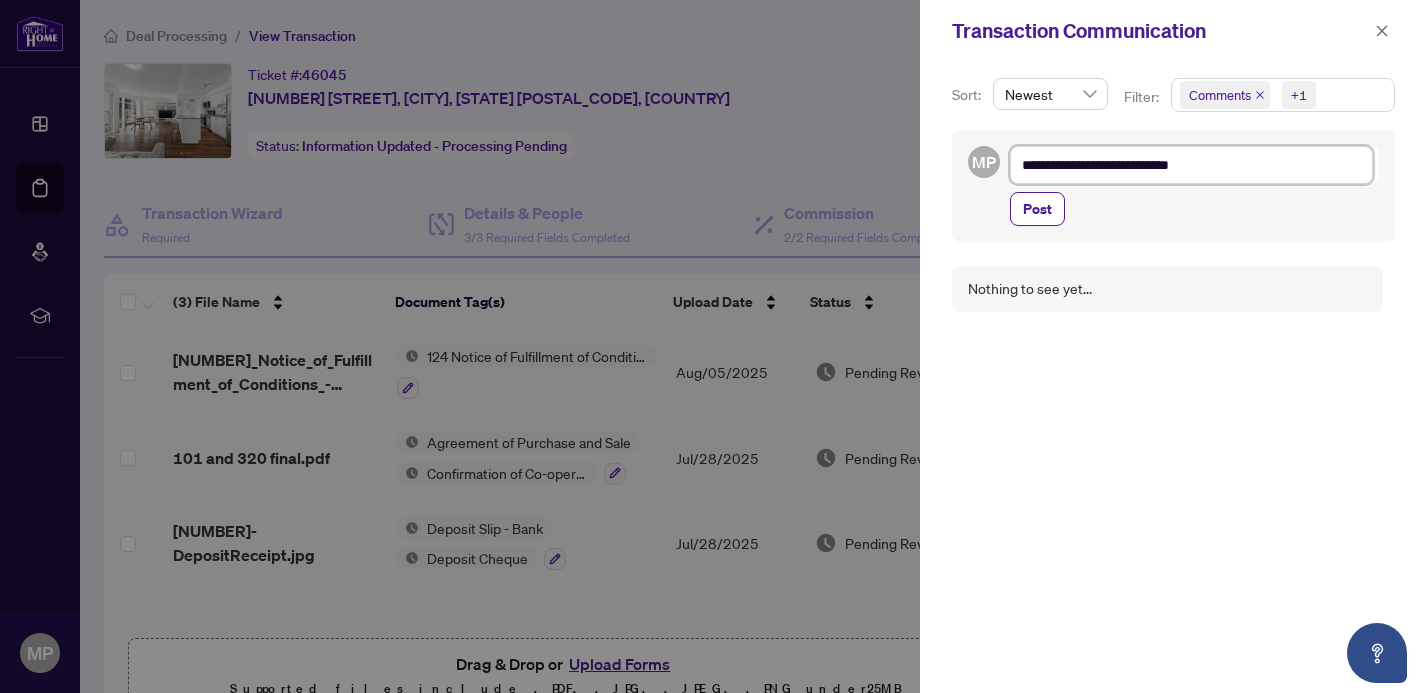 type on "**********" 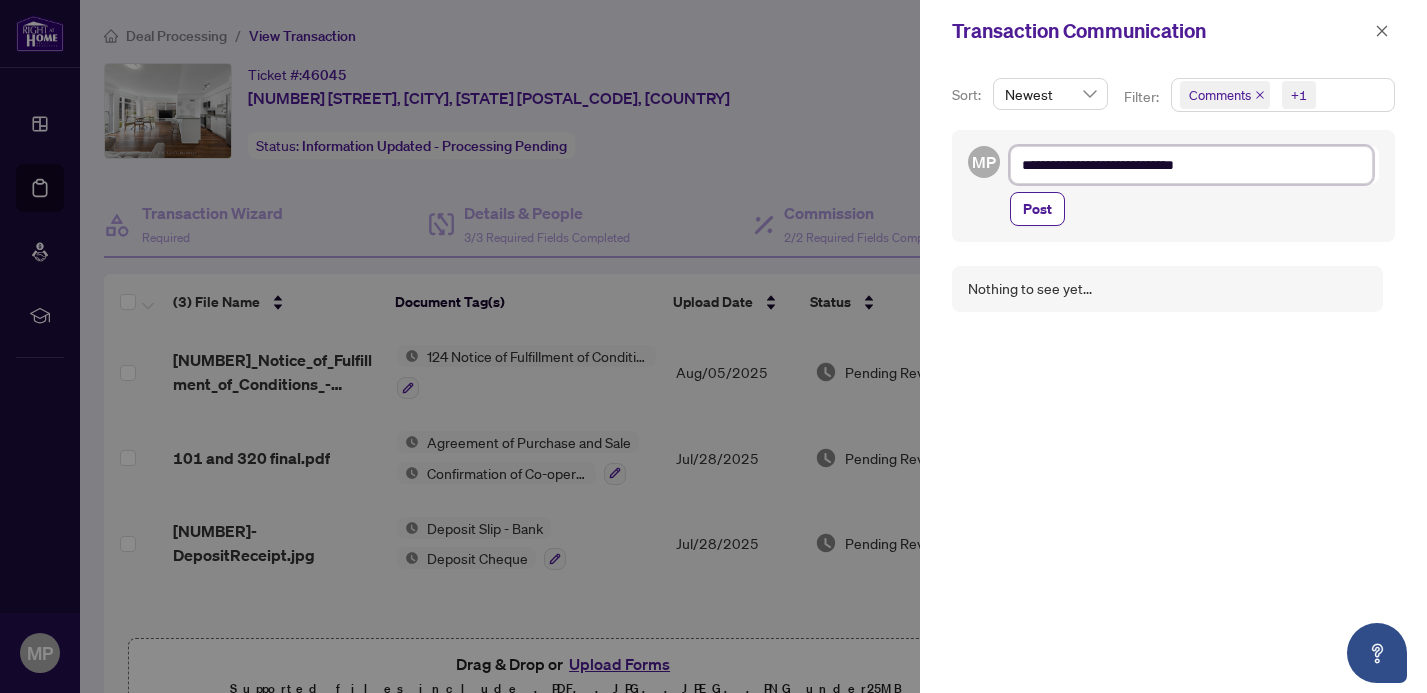 type on "**********" 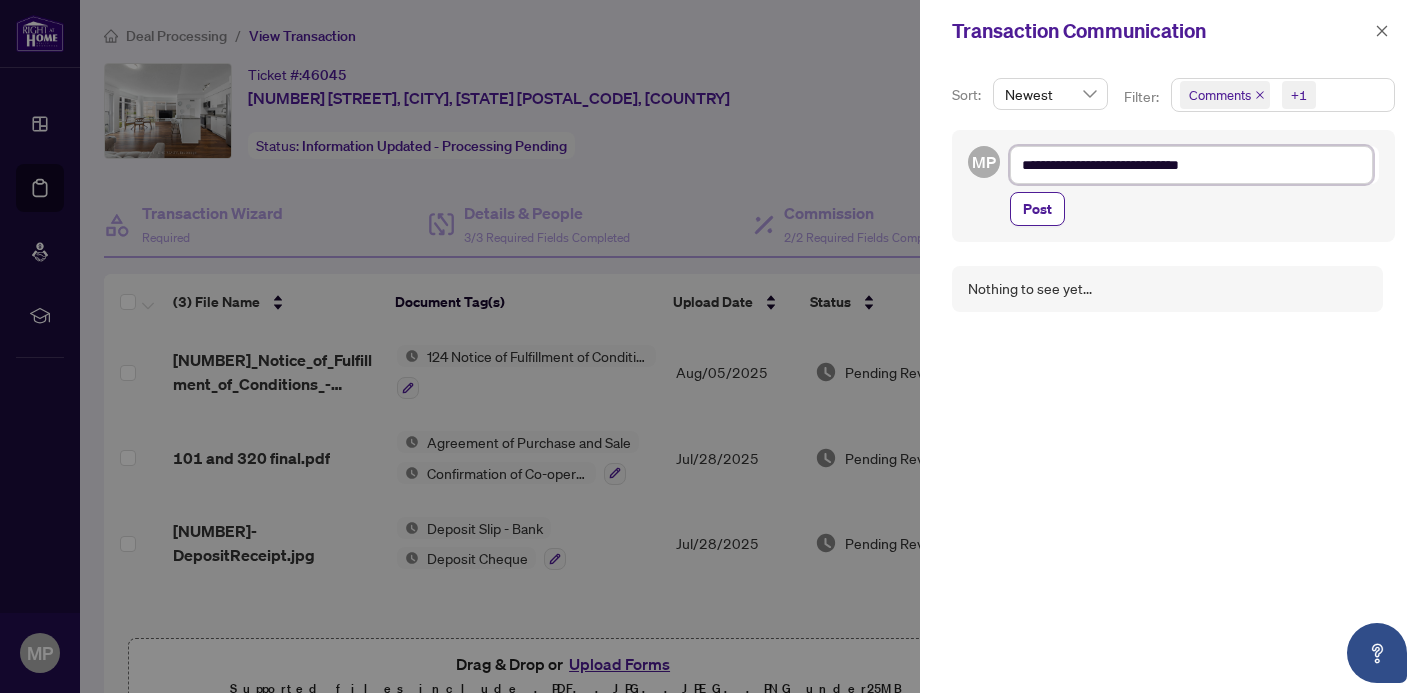 type on "**********" 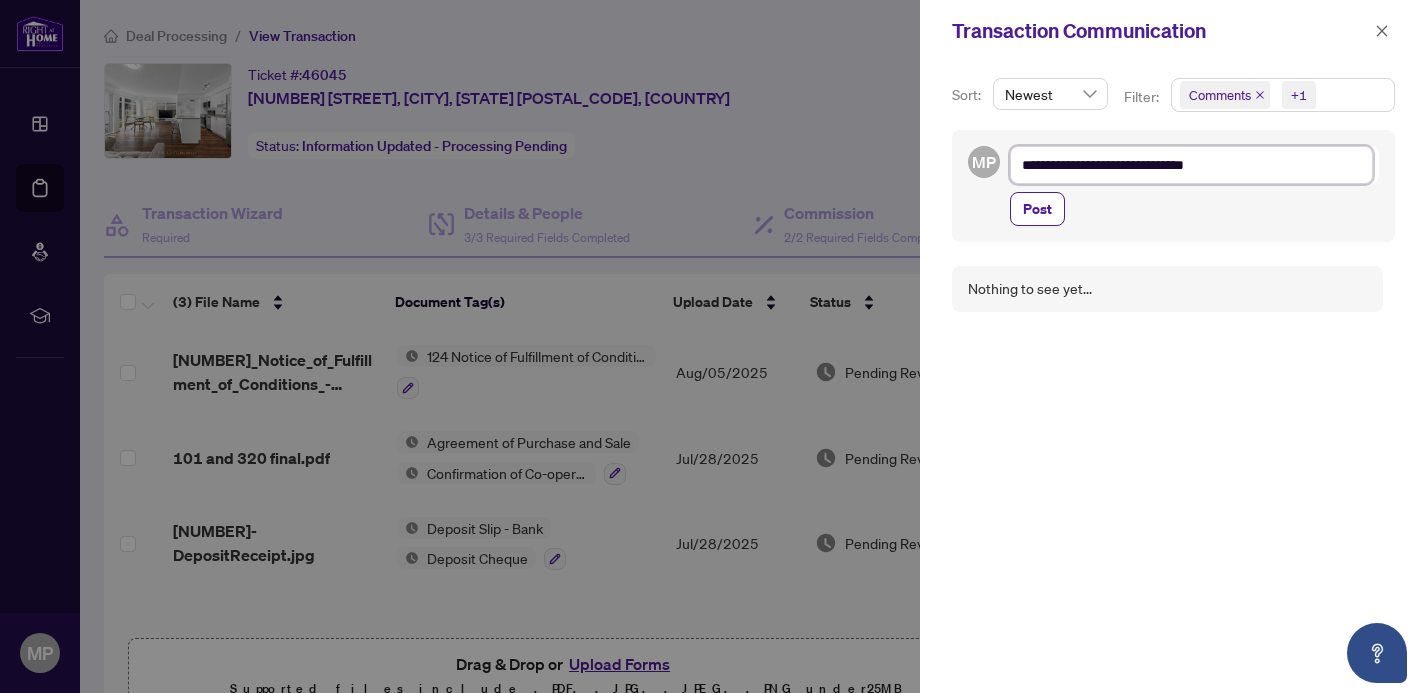 type on "**********" 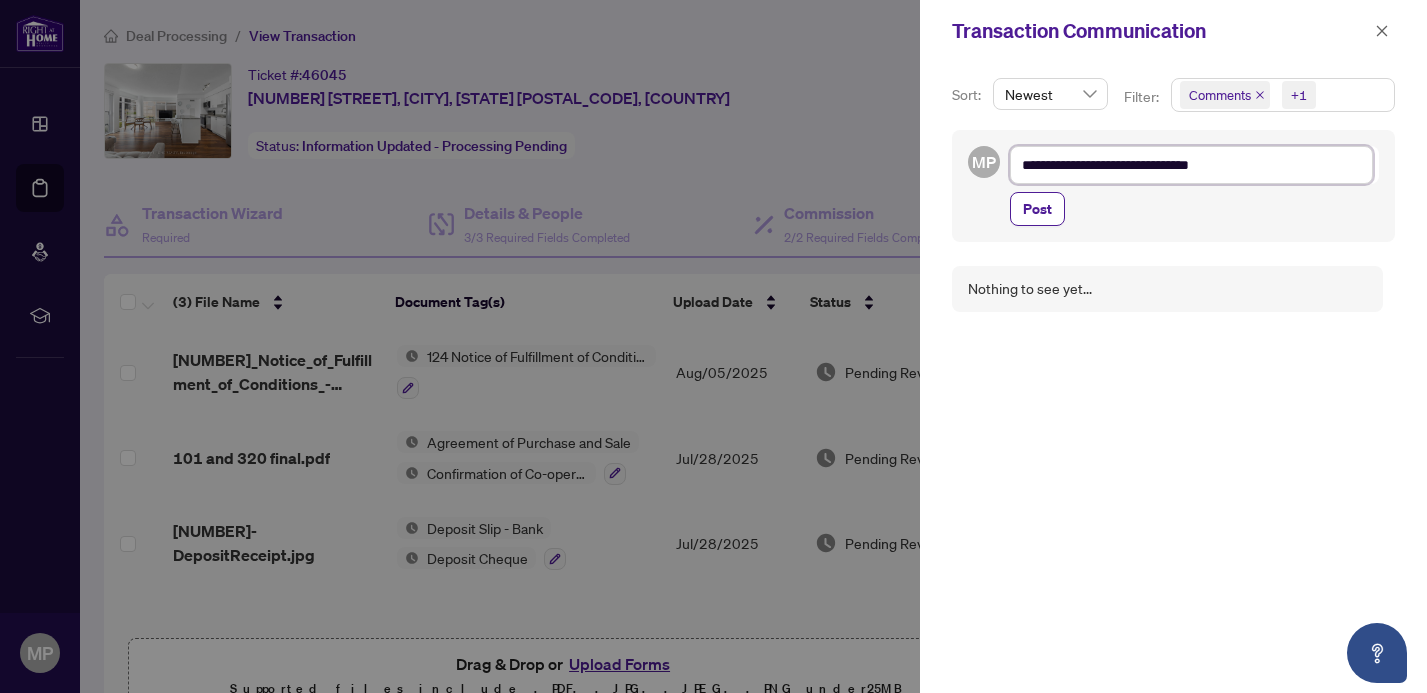 type on "**********" 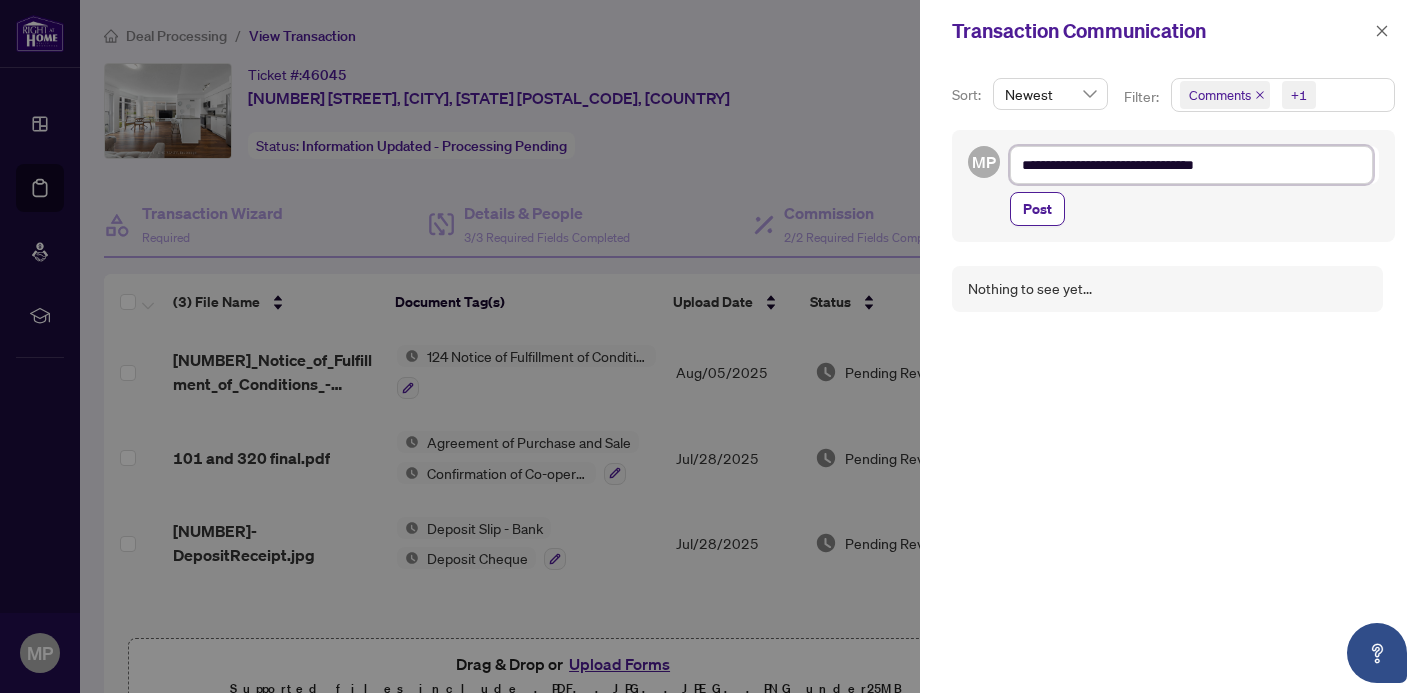 type on "**********" 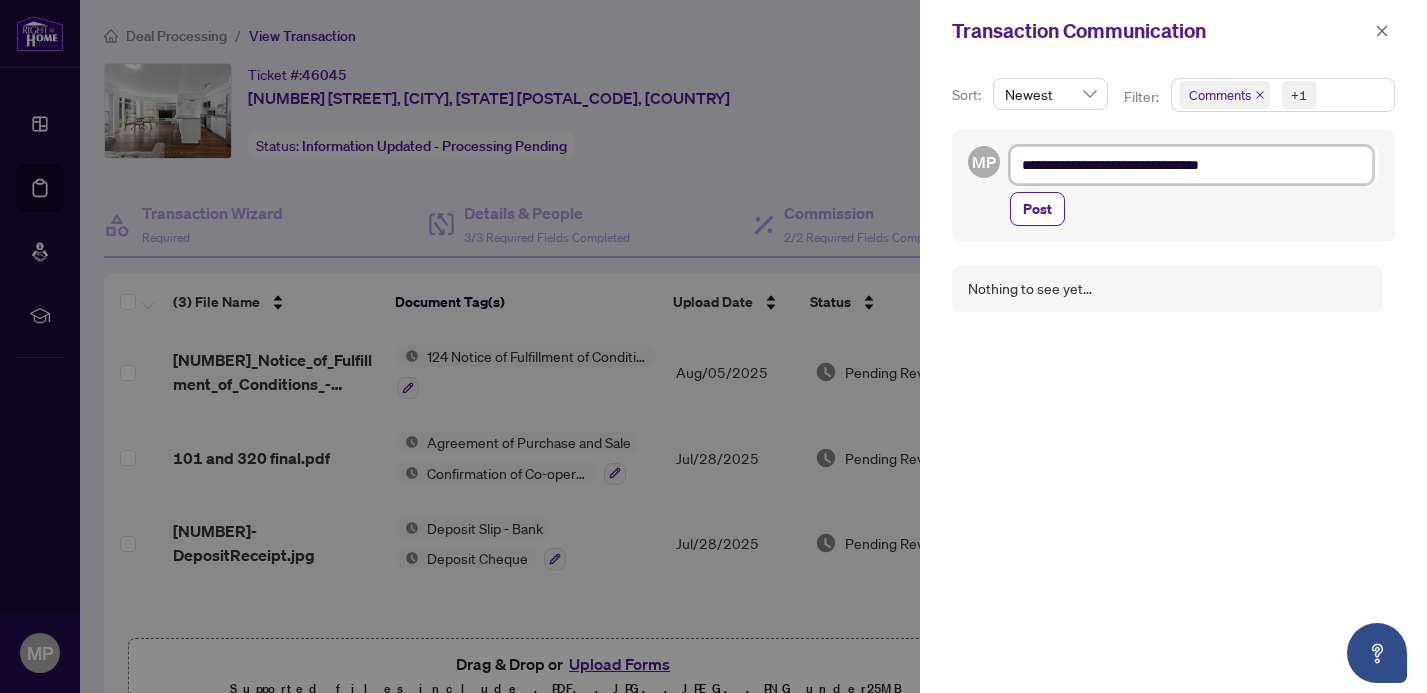 type on "**********" 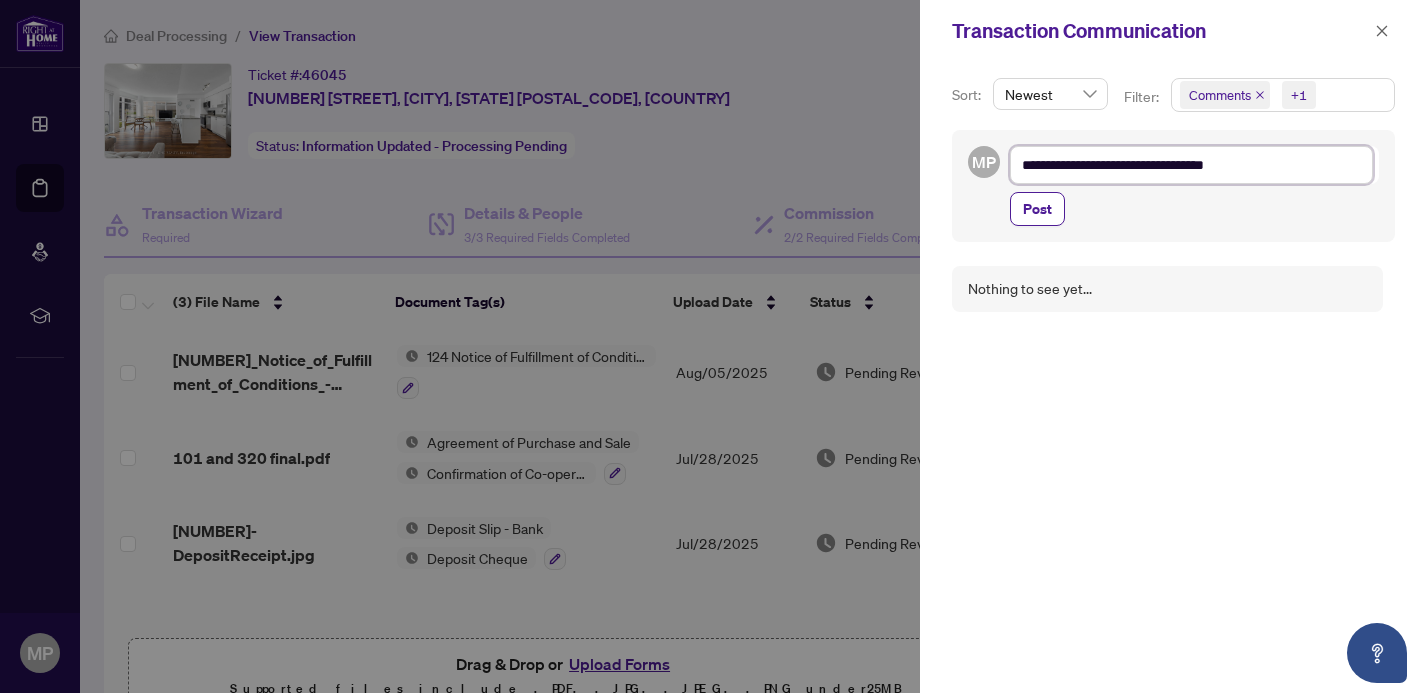 type on "**********" 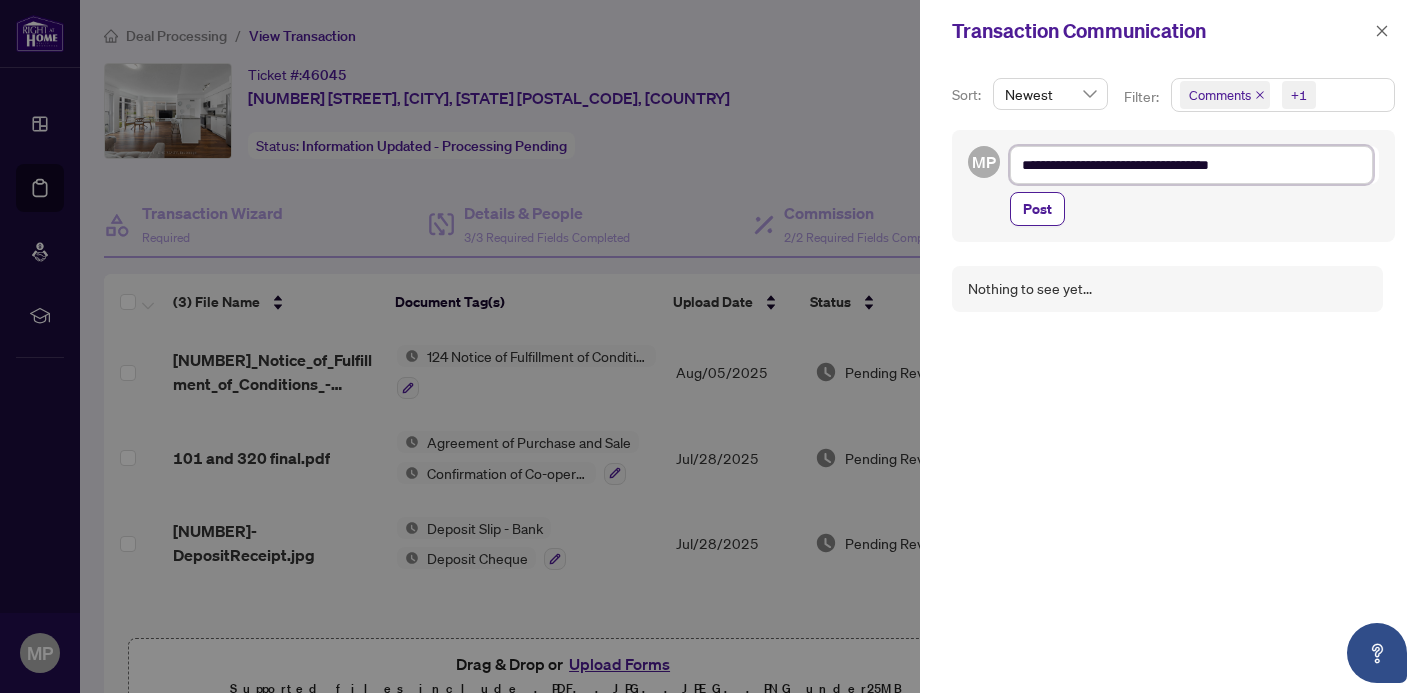 type on "**********" 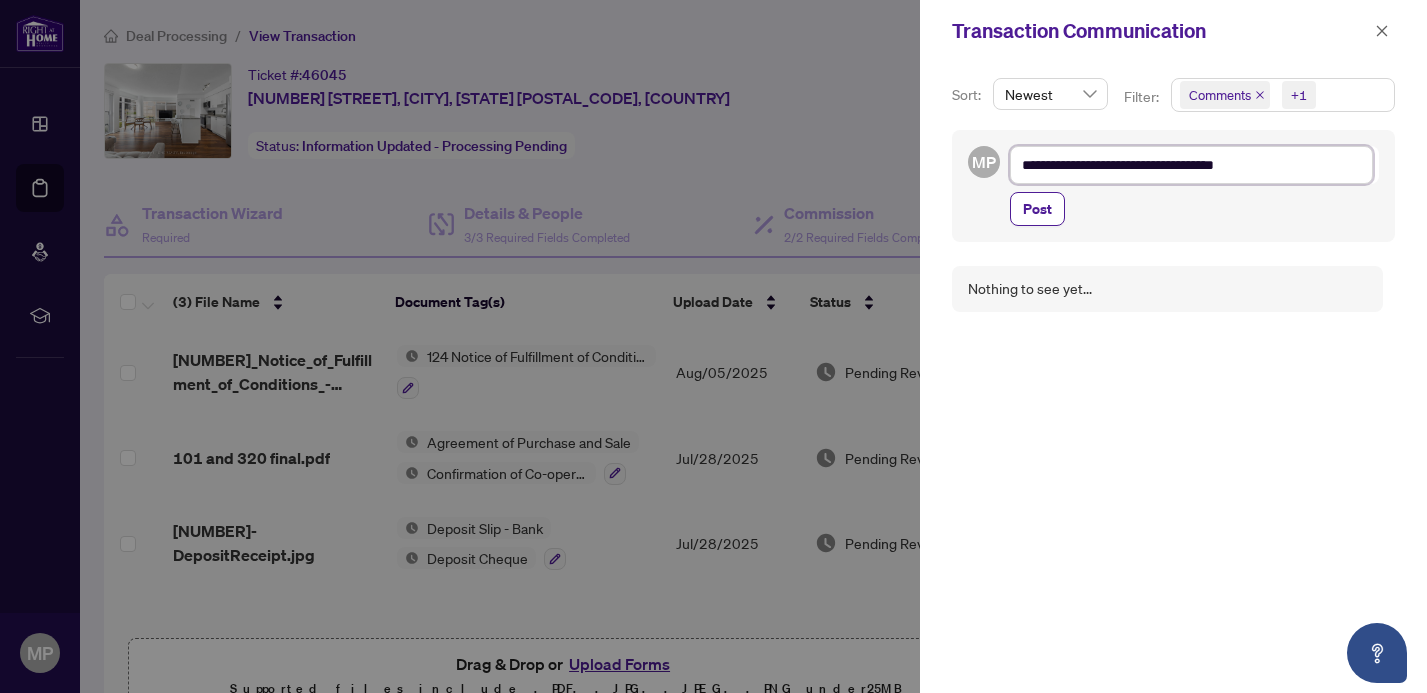 type on "**********" 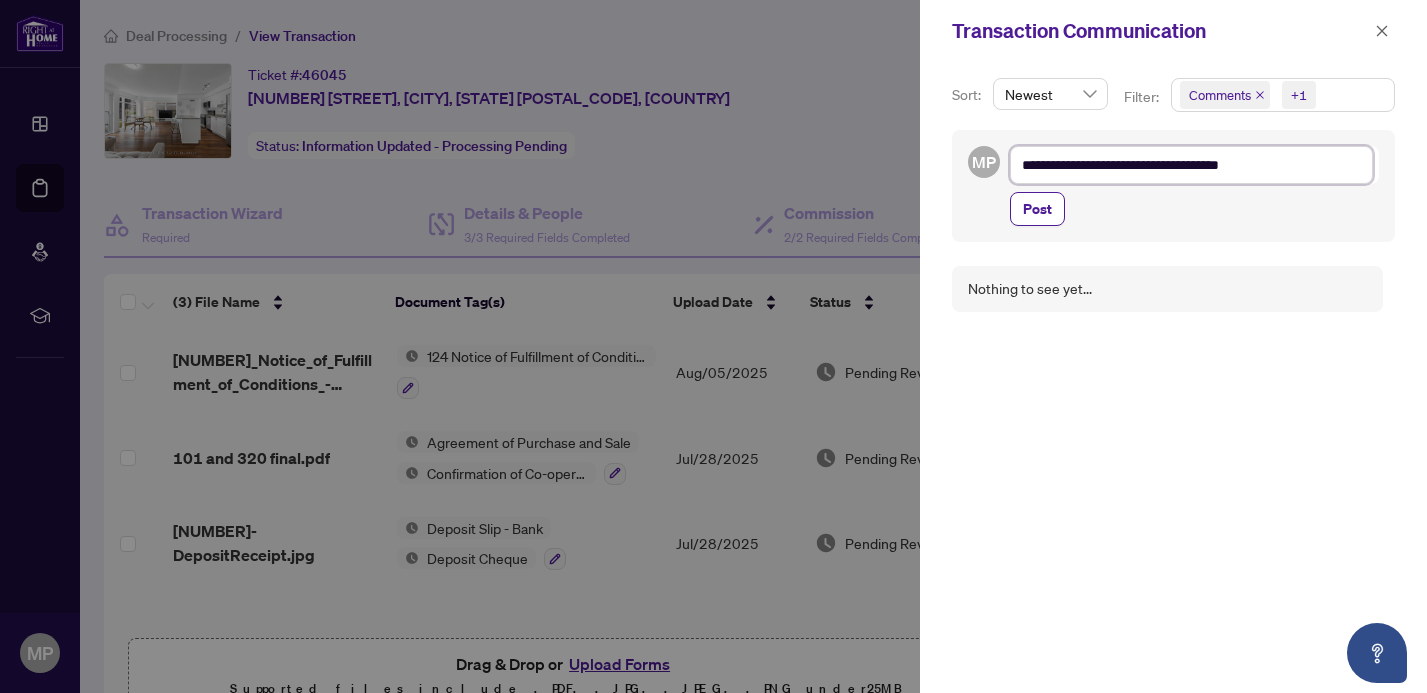 type on "**********" 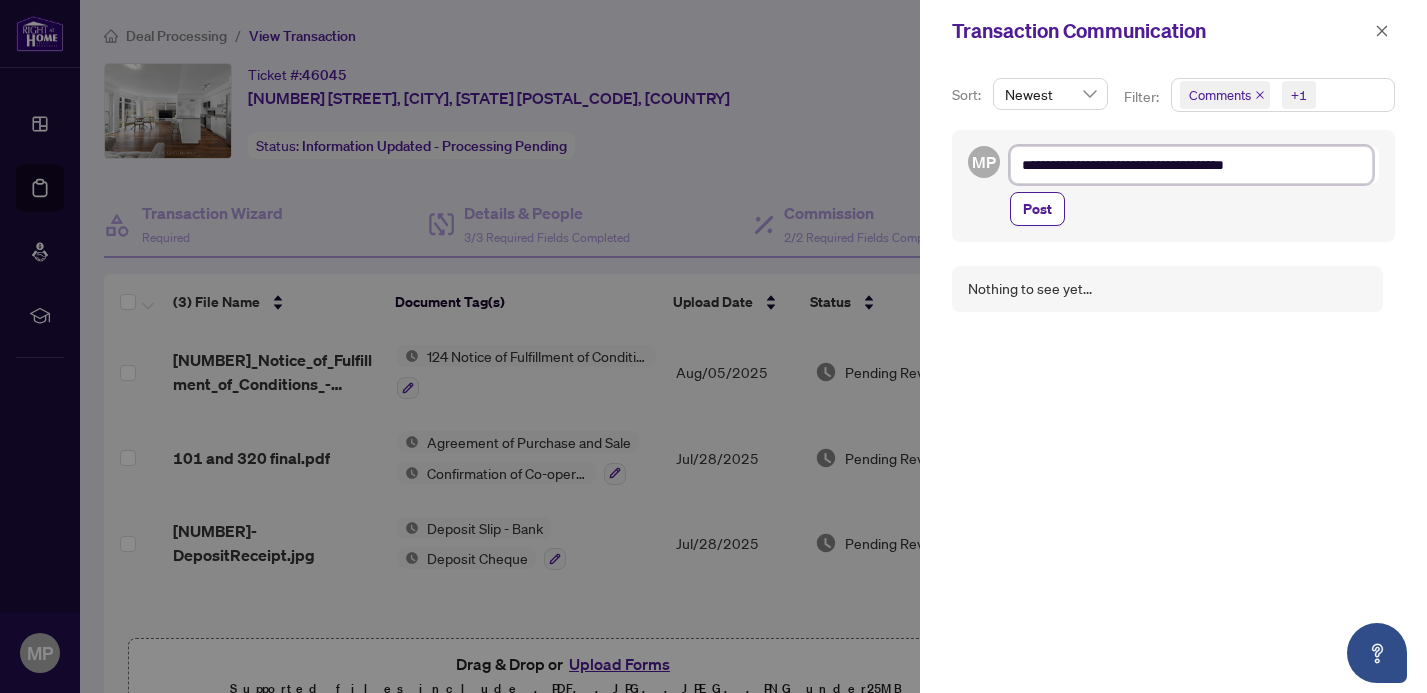 type on "**********" 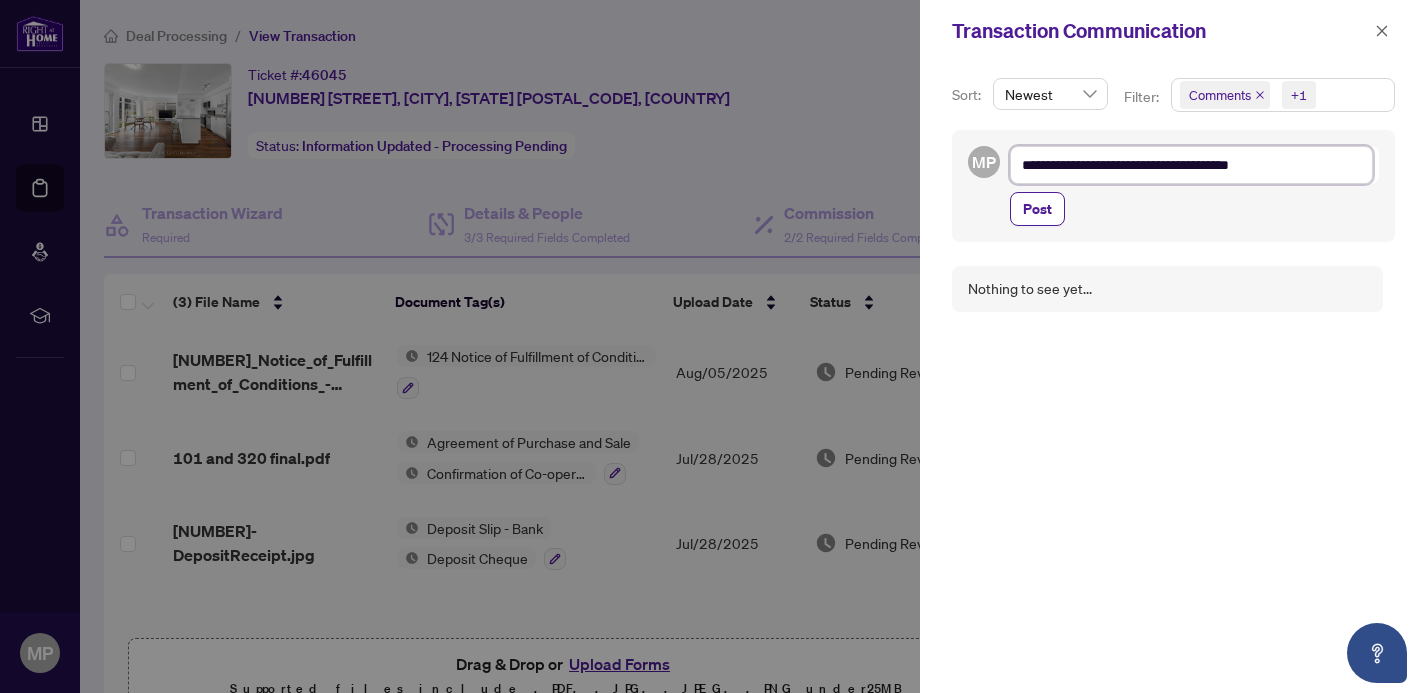 type on "**********" 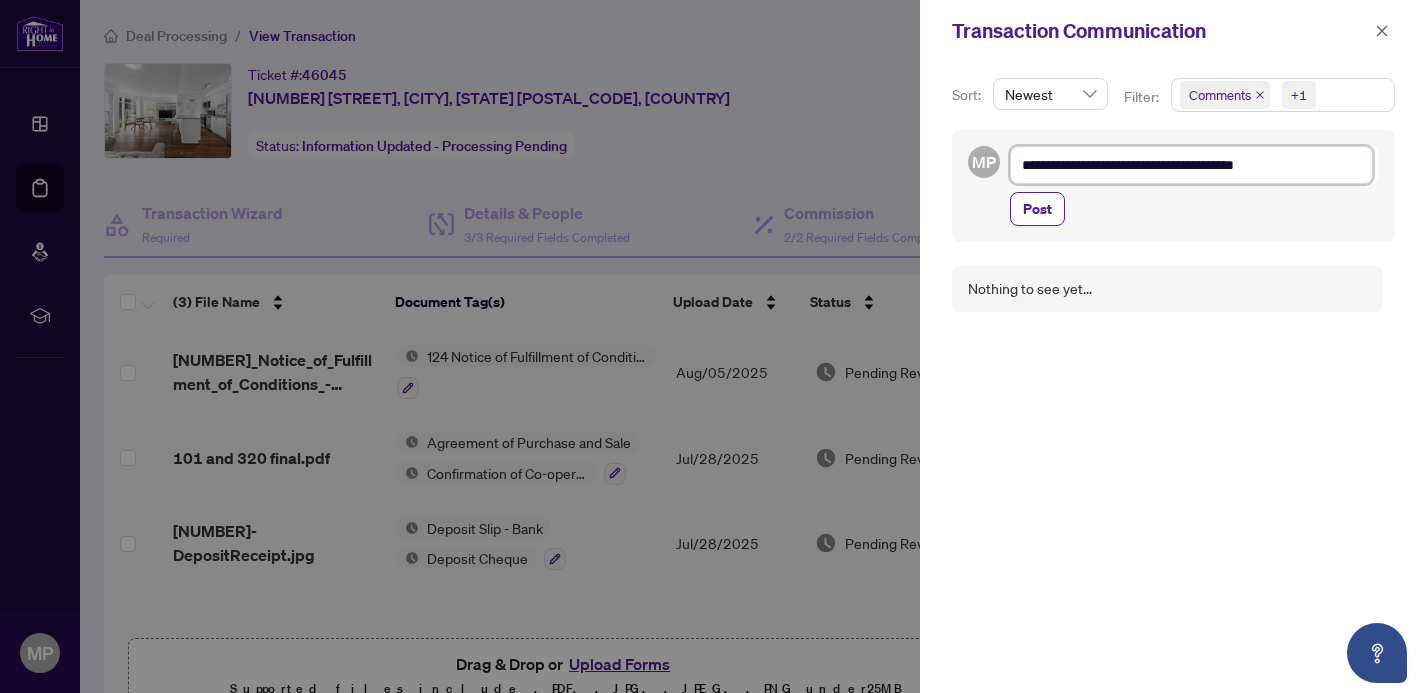 type on "**********" 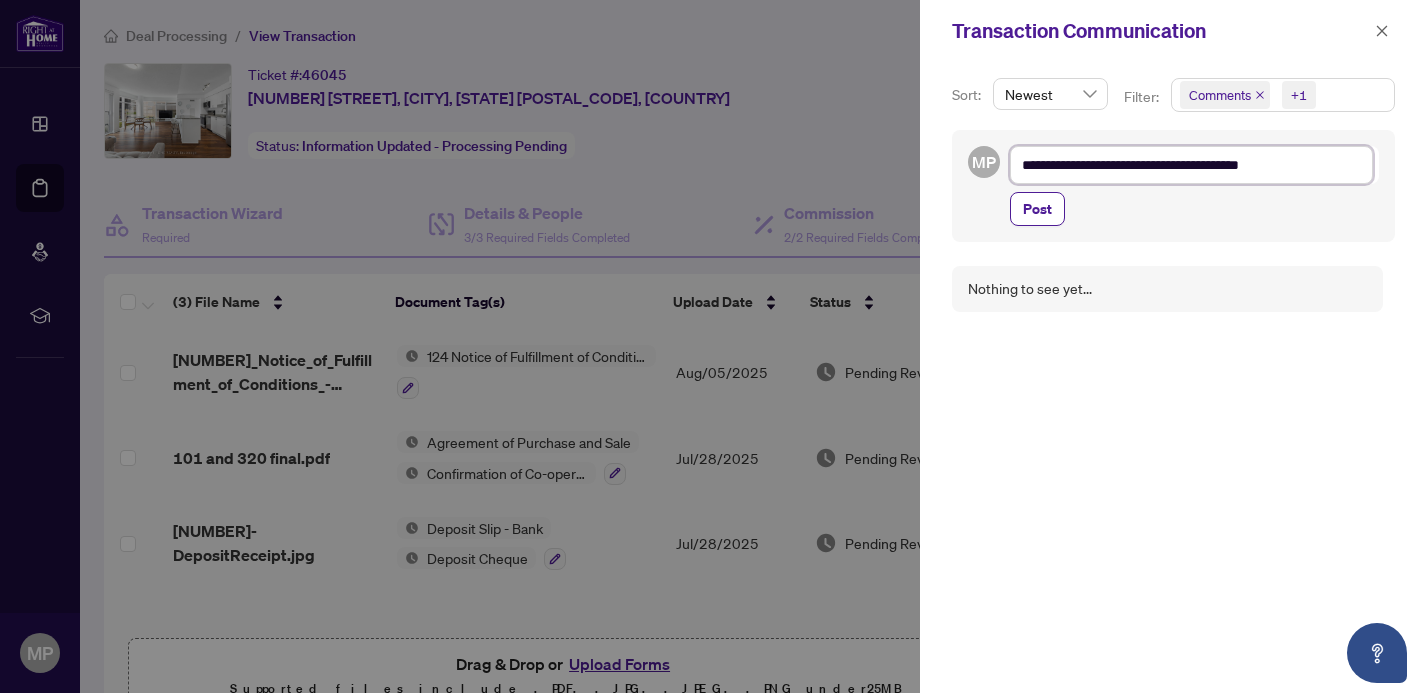 type on "**********" 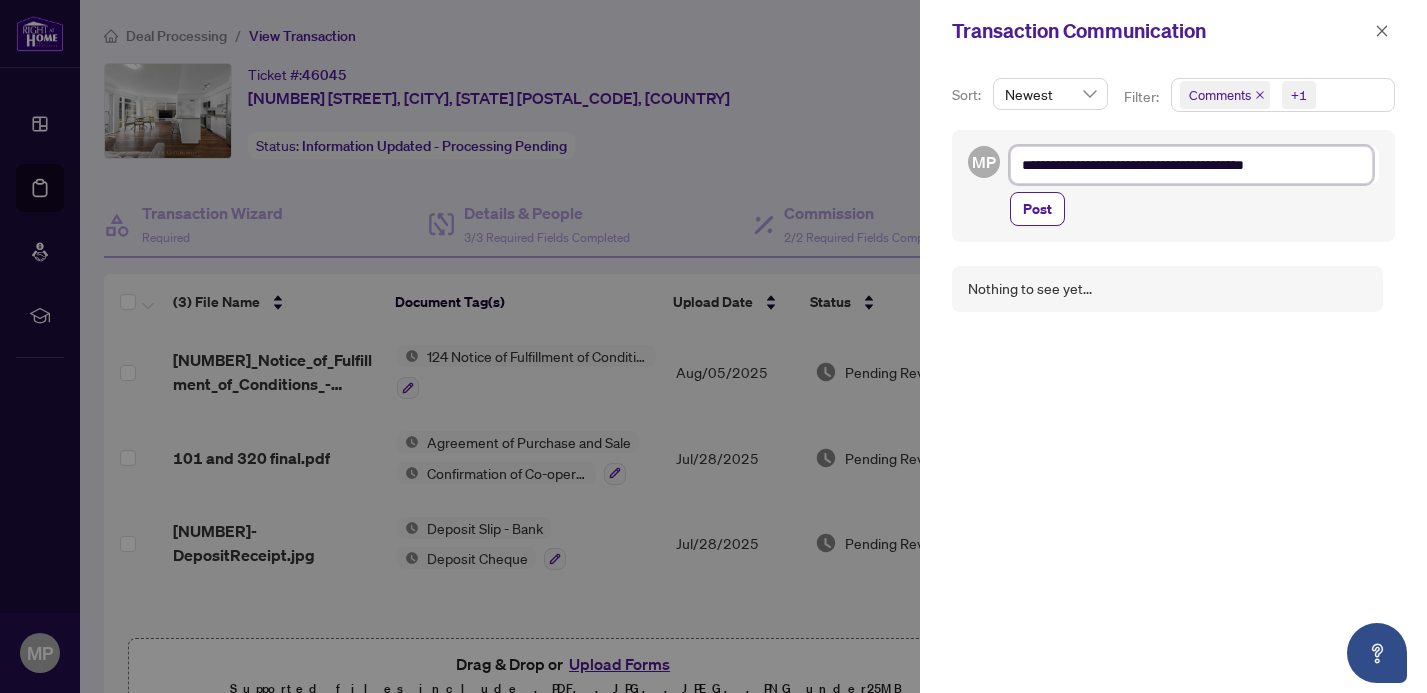 type on "**********" 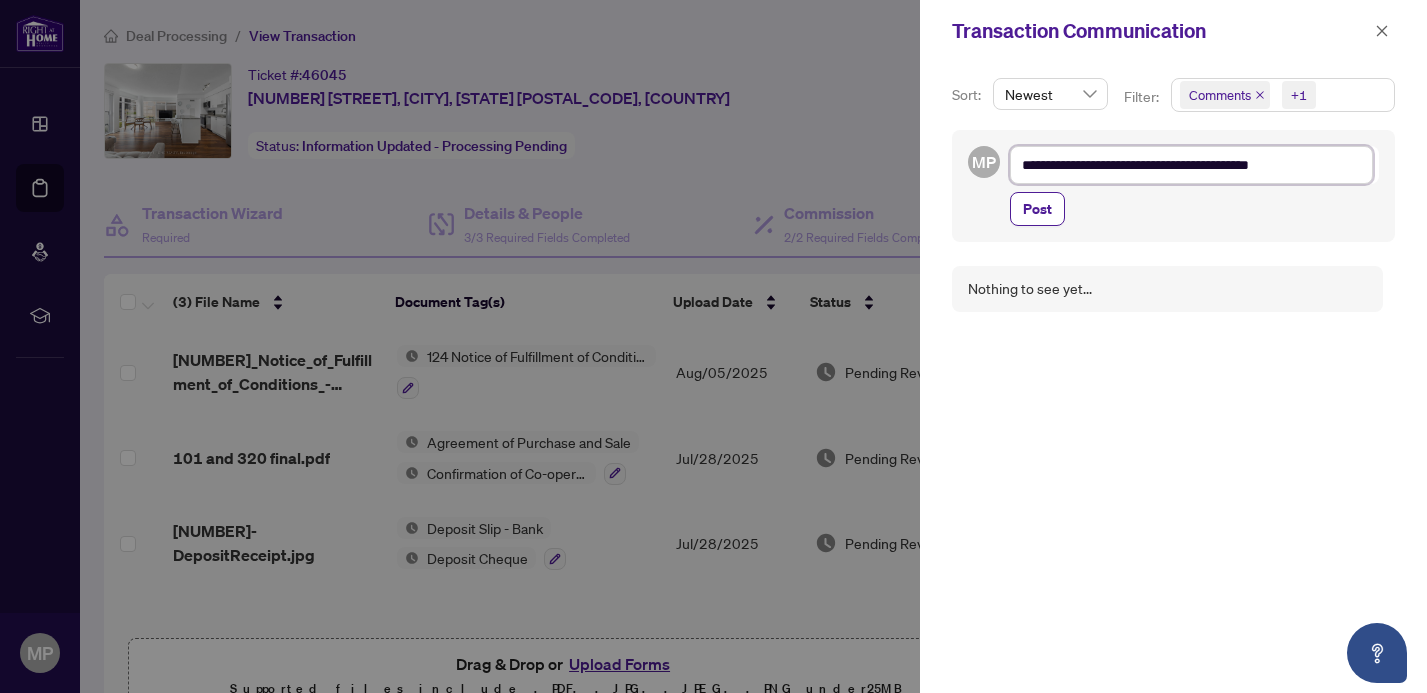 type on "**********" 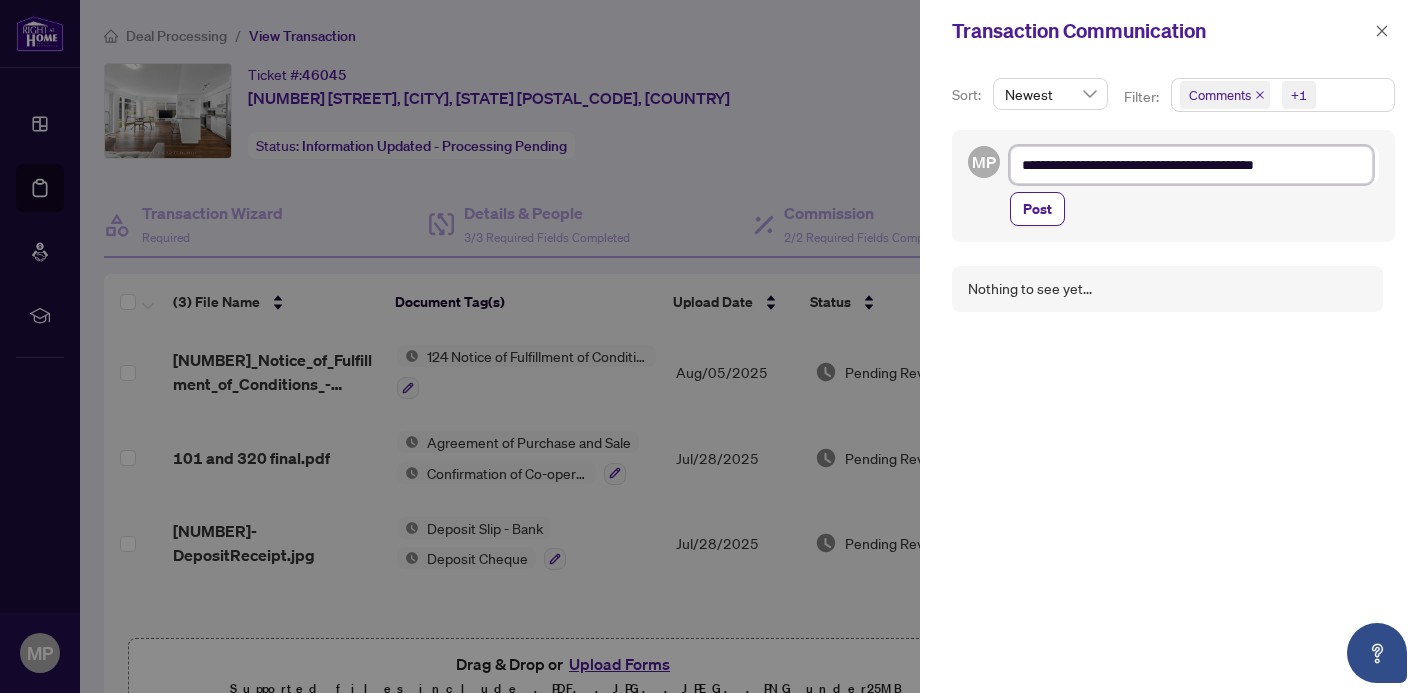 type on "**********" 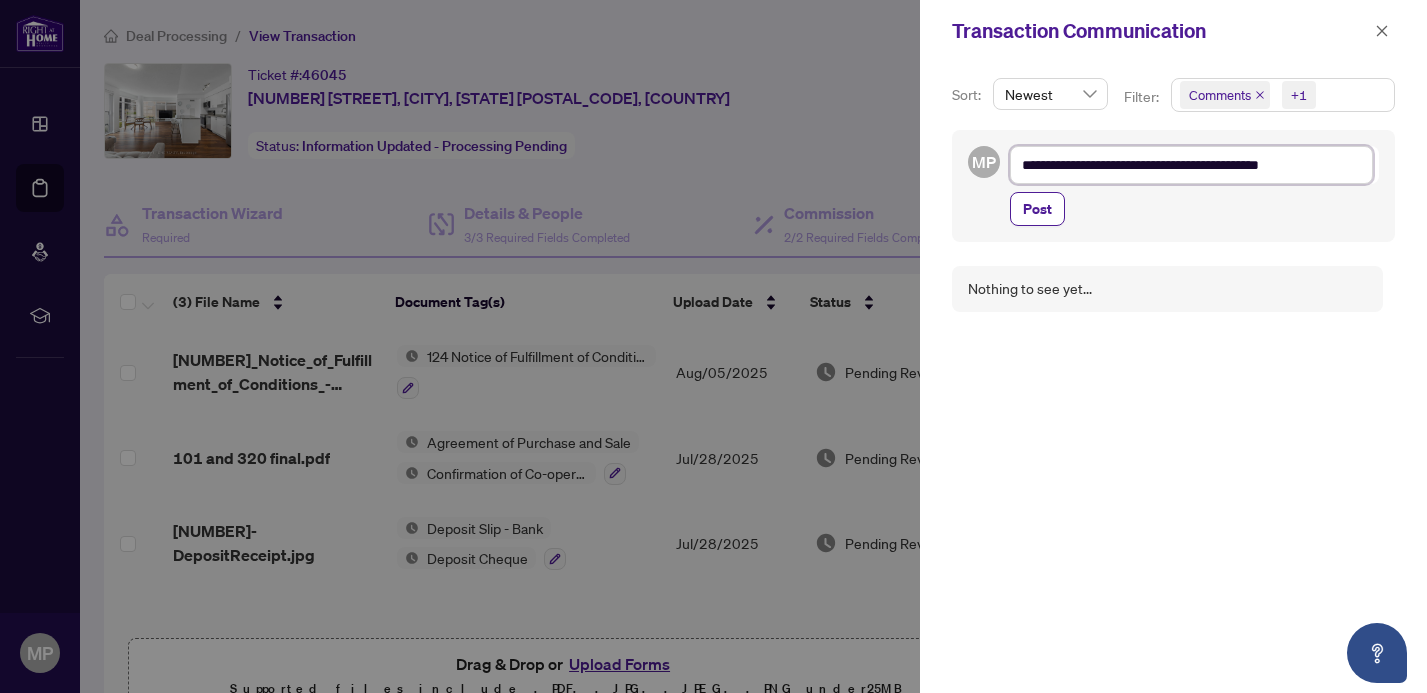 type on "**********" 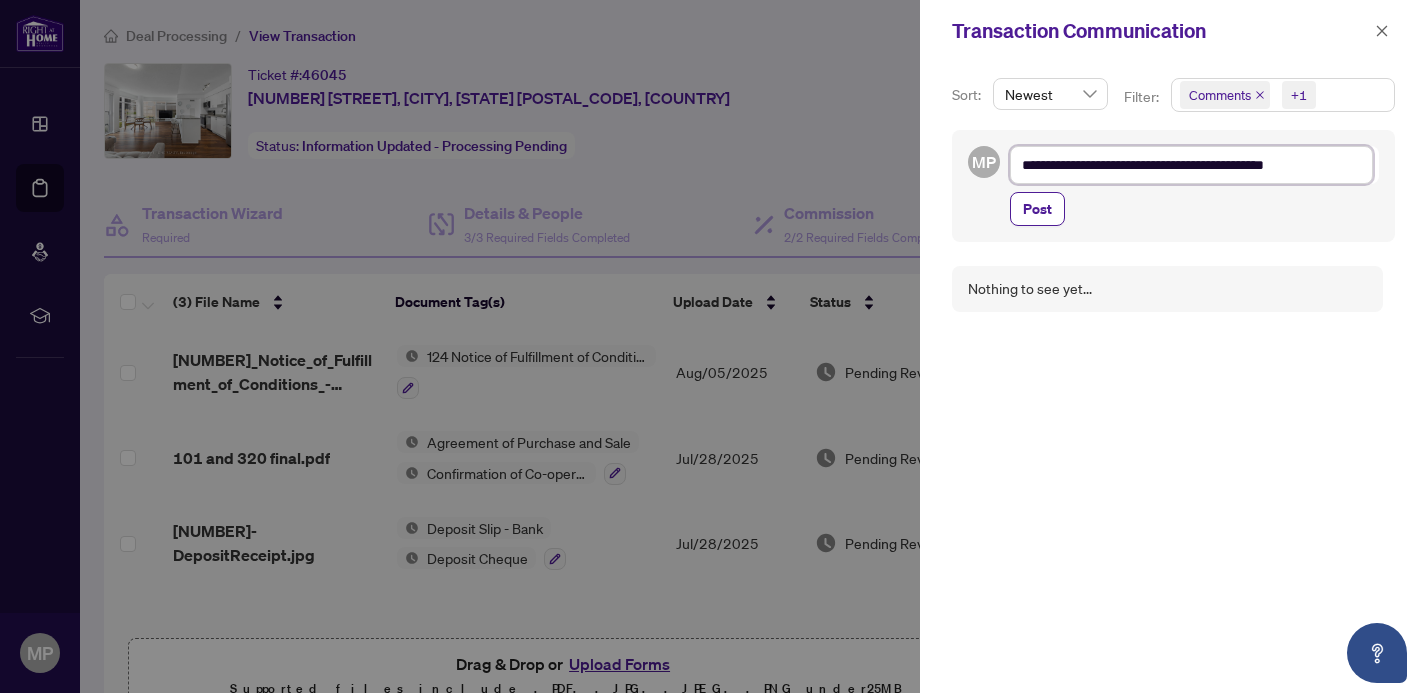type on "**********" 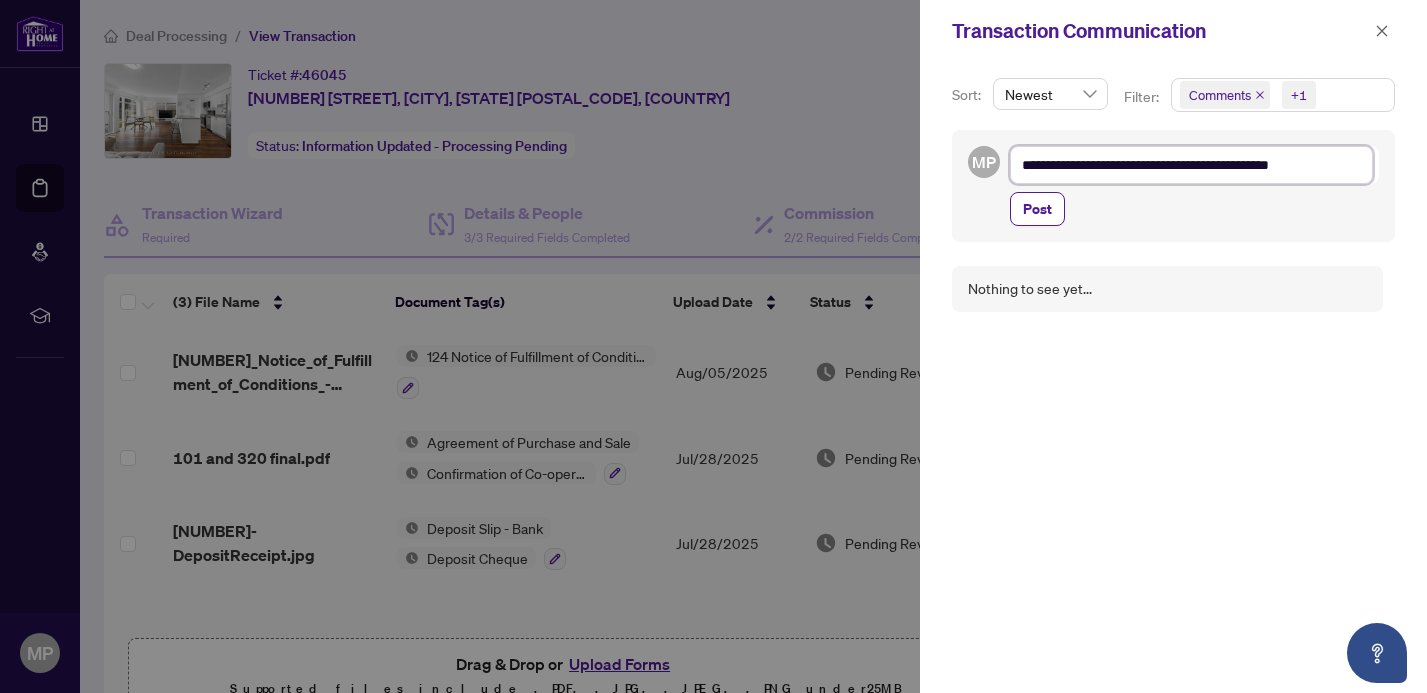 type on "**********" 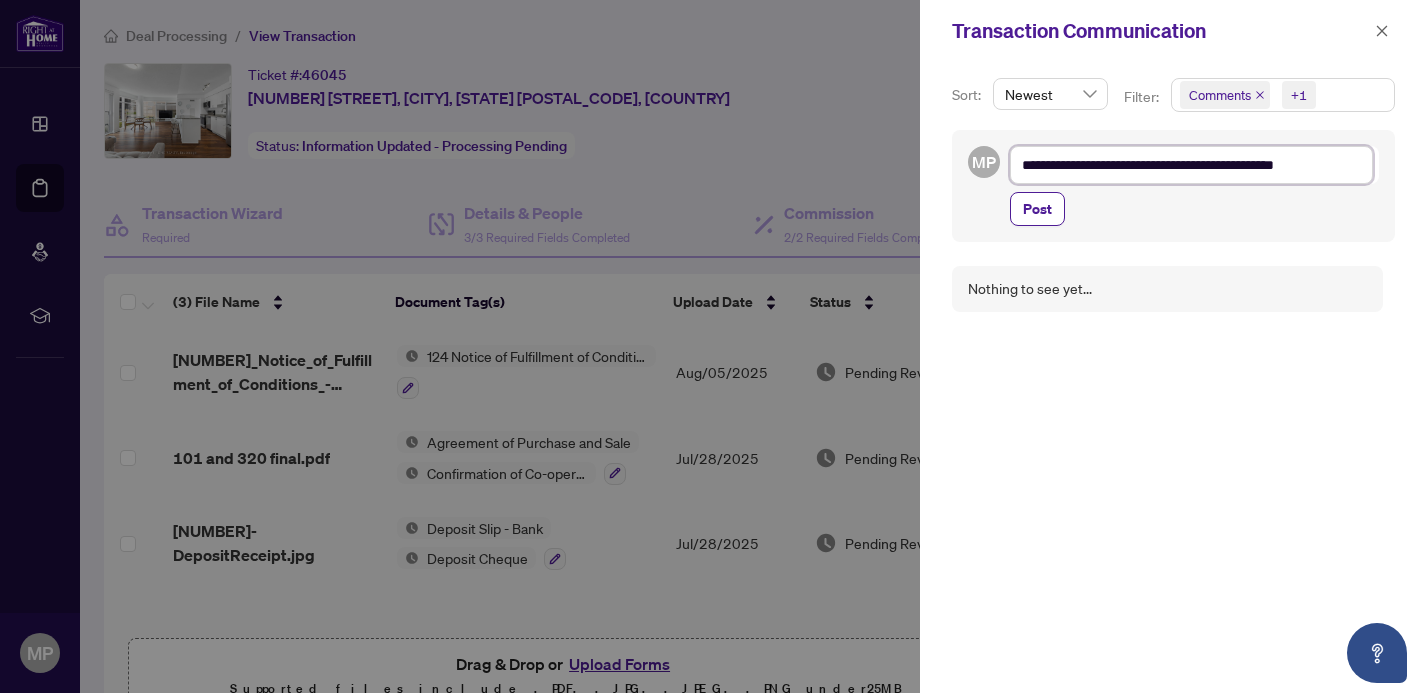 type on "**********" 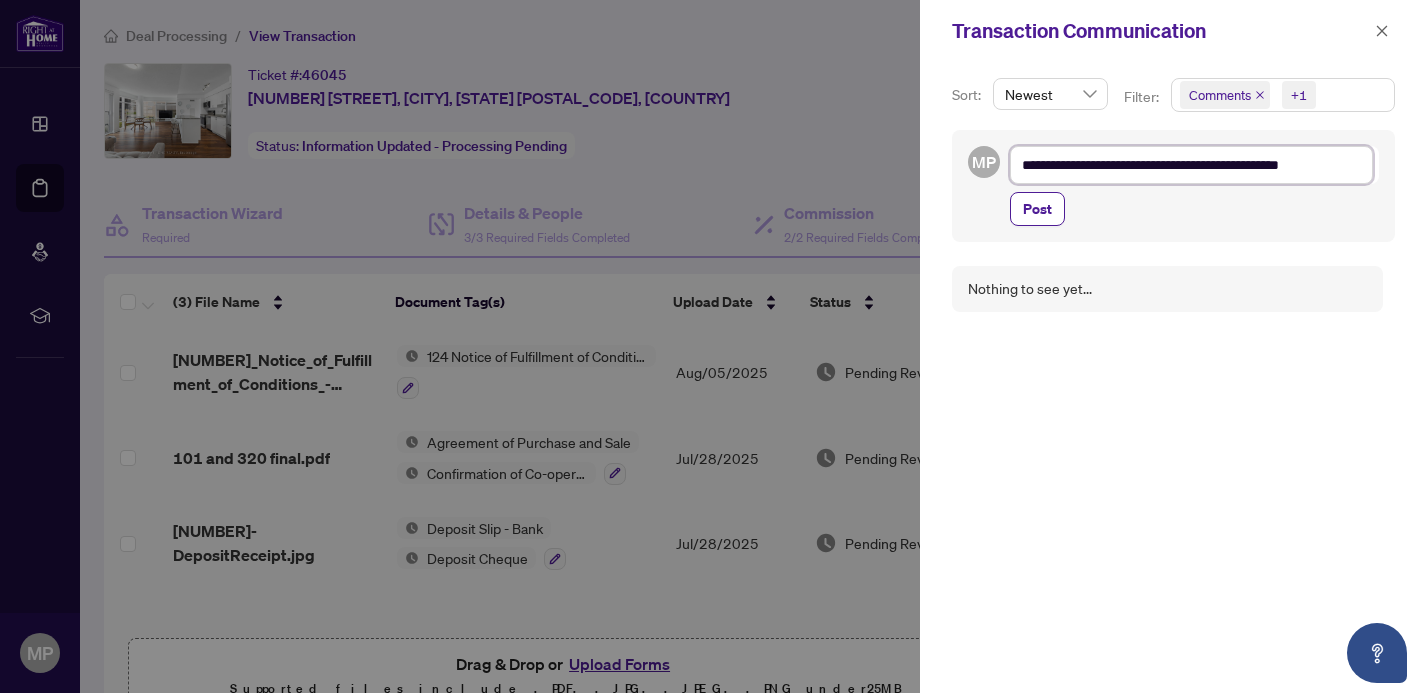 type on "**********" 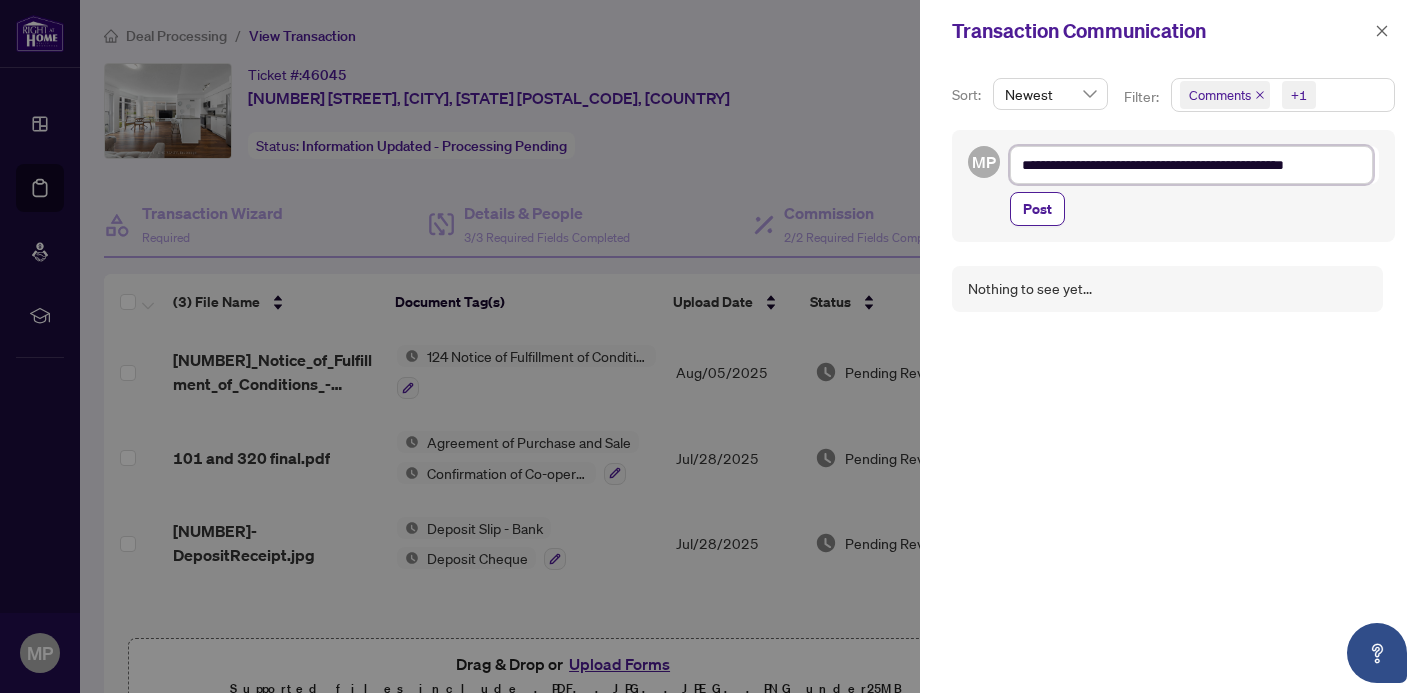 type on "**********" 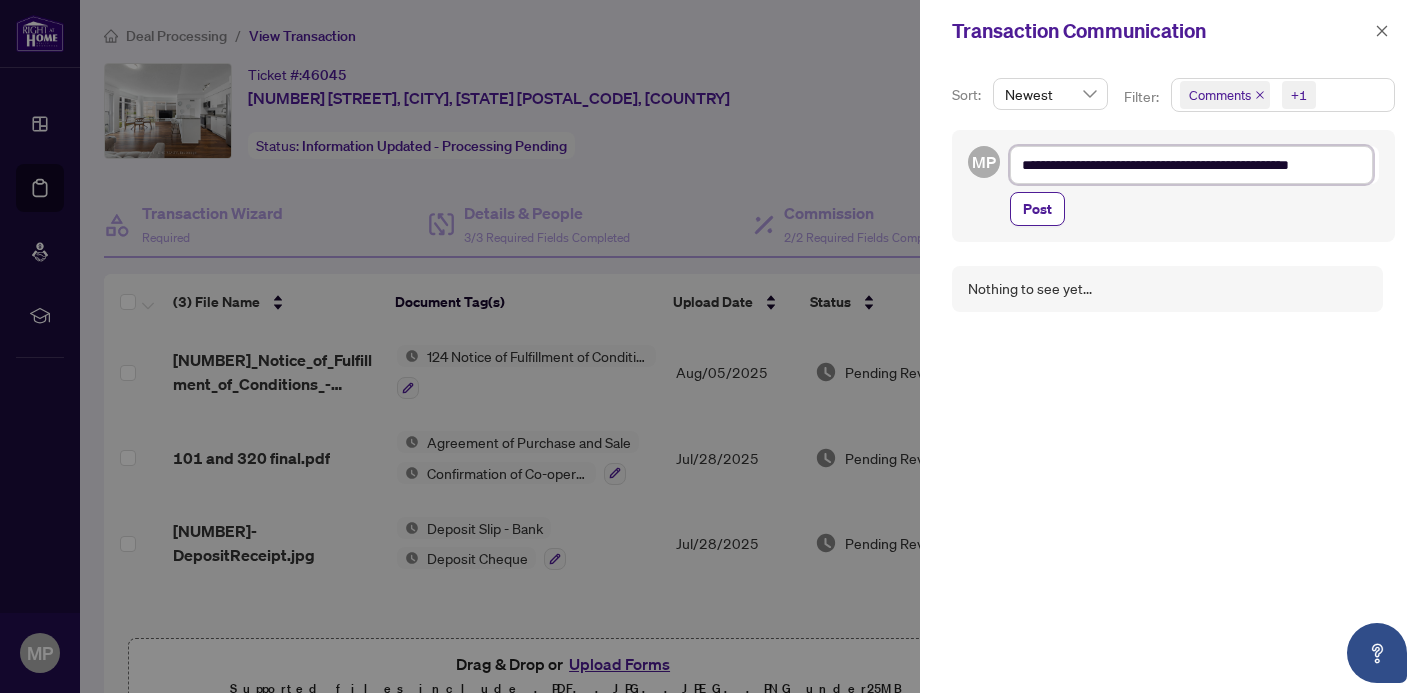 type on "**********" 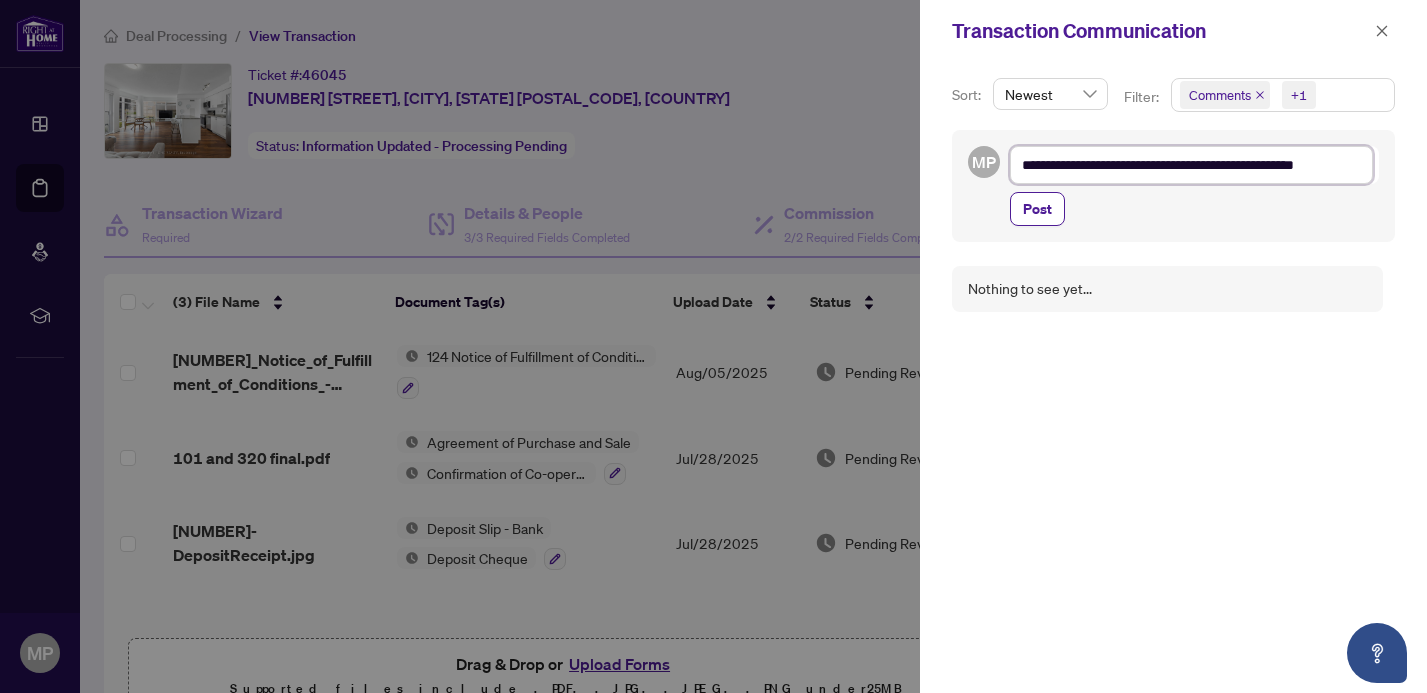 type on "**********" 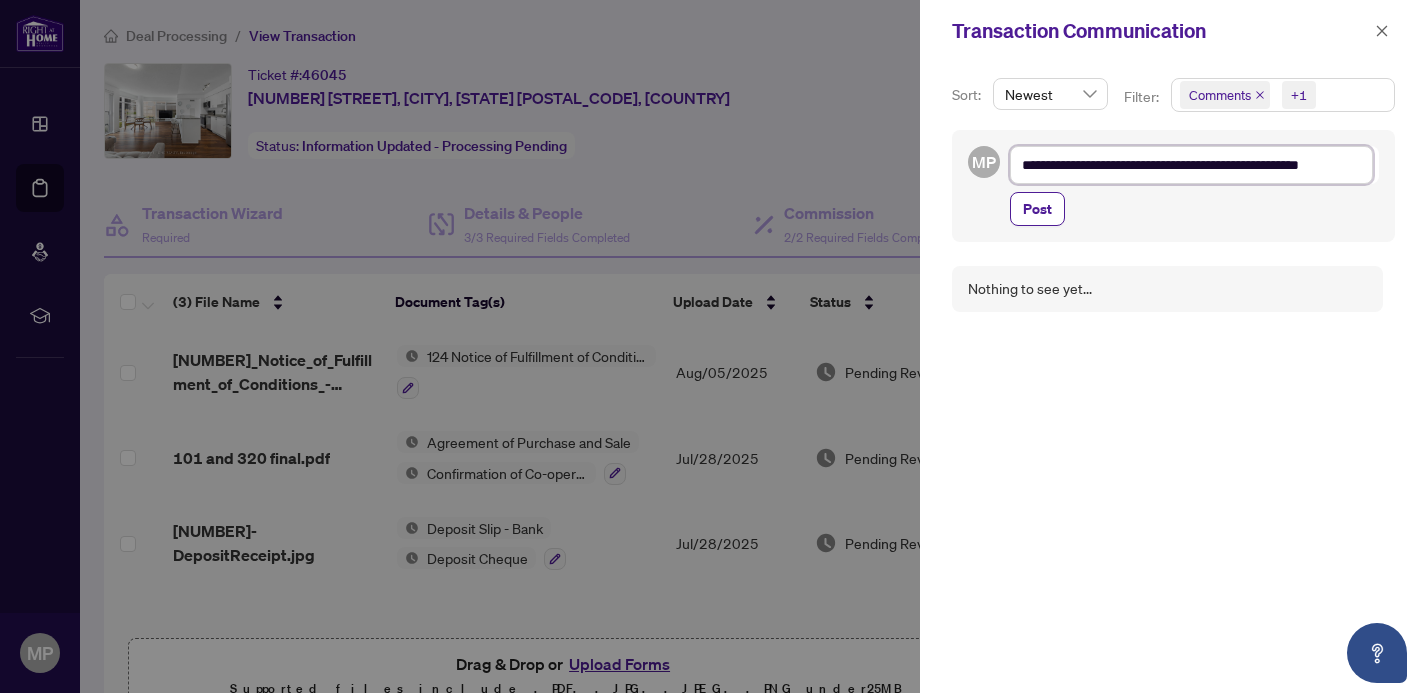 scroll, scrollTop: 1, scrollLeft: 0, axis: vertical 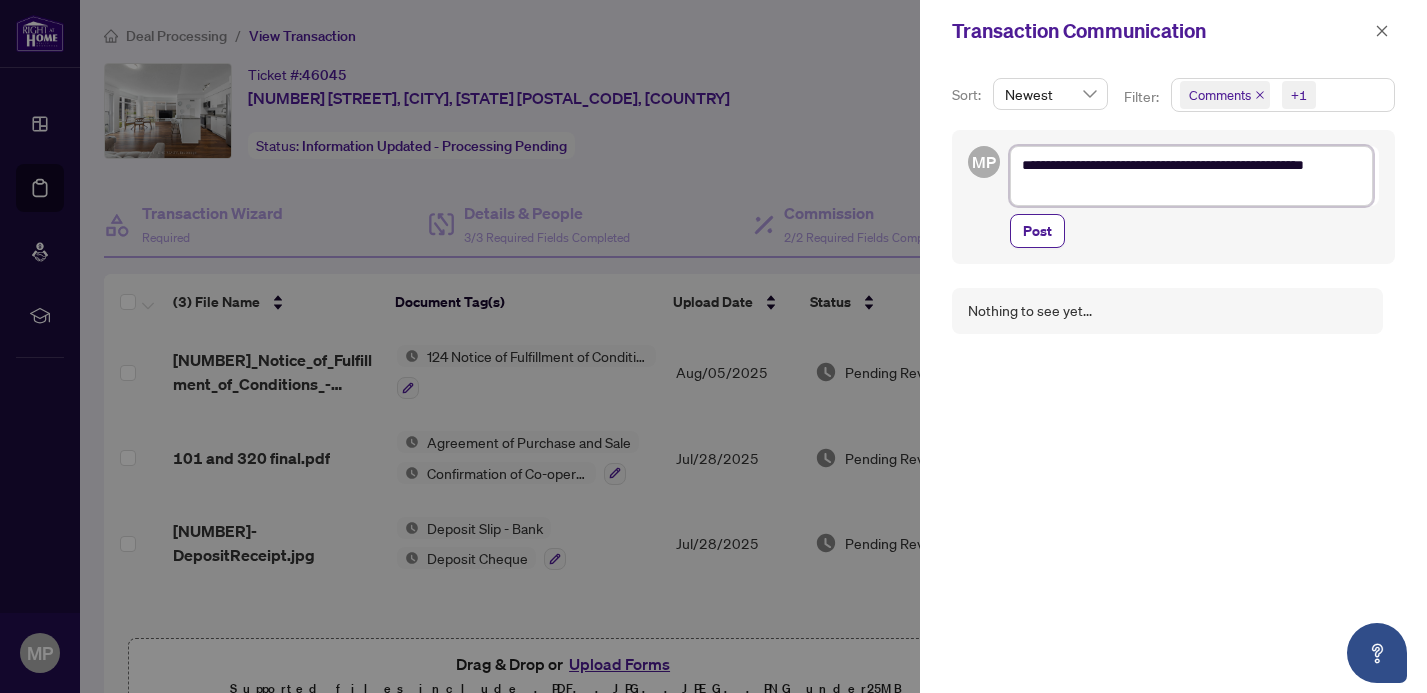 type on "**********" 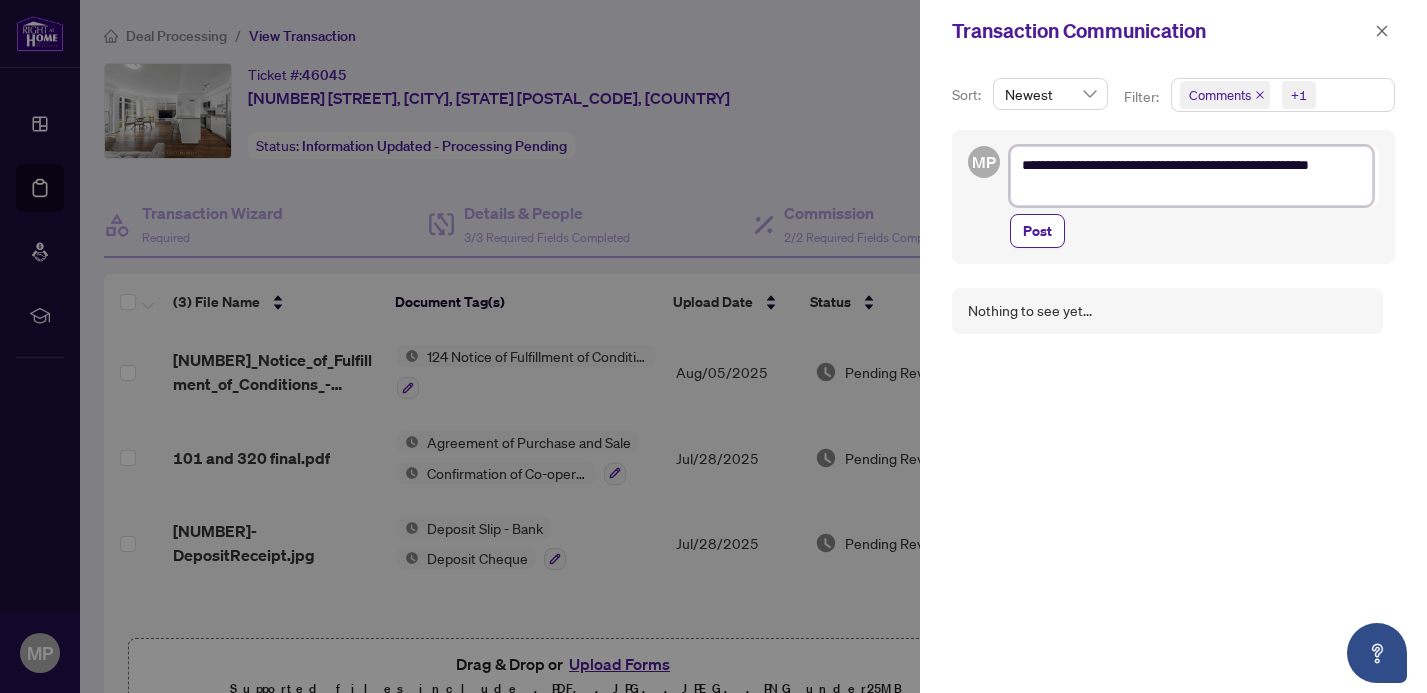 type on "**********" 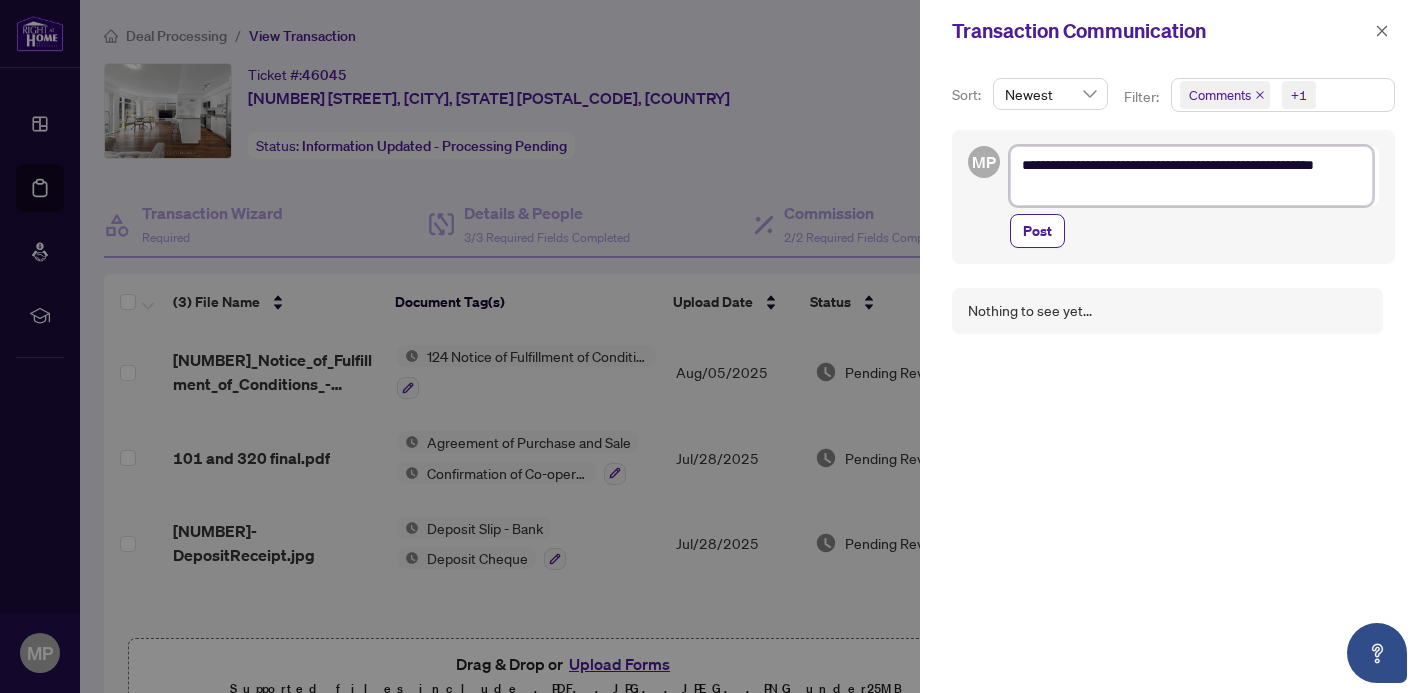 type on "**********" 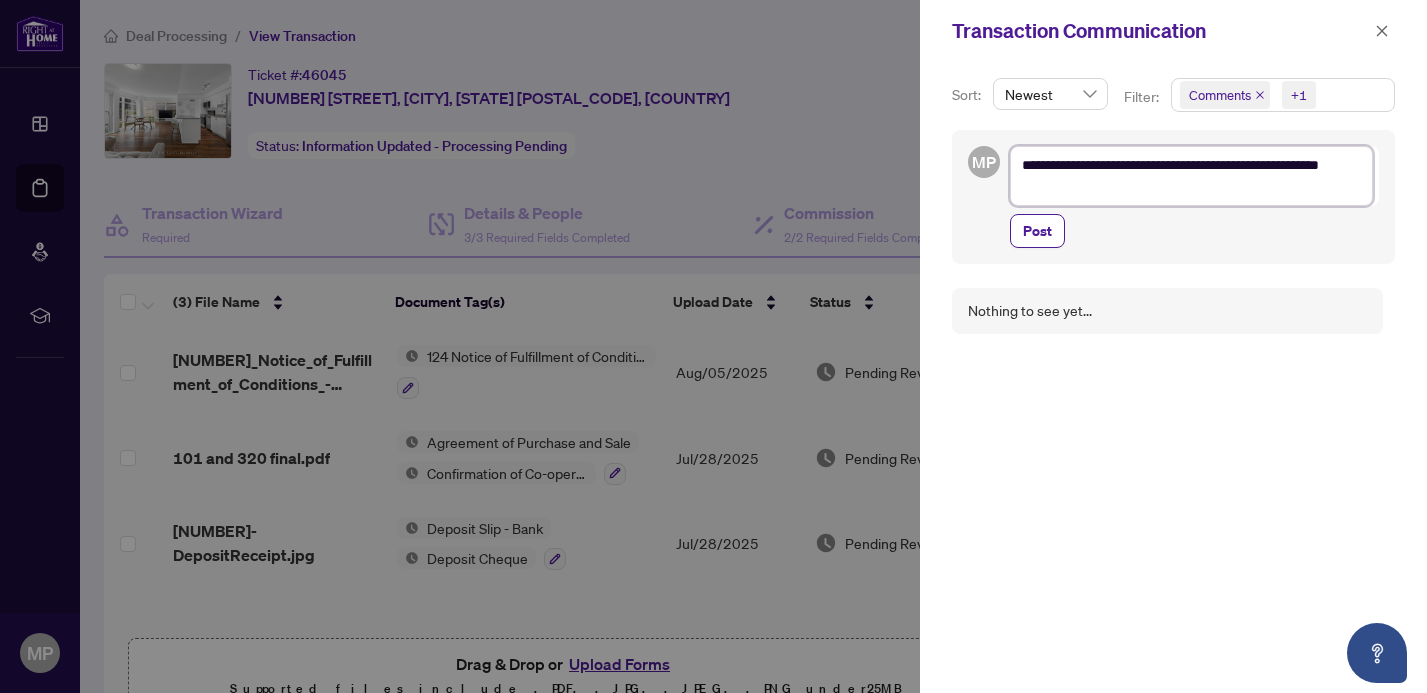 type on "**********" 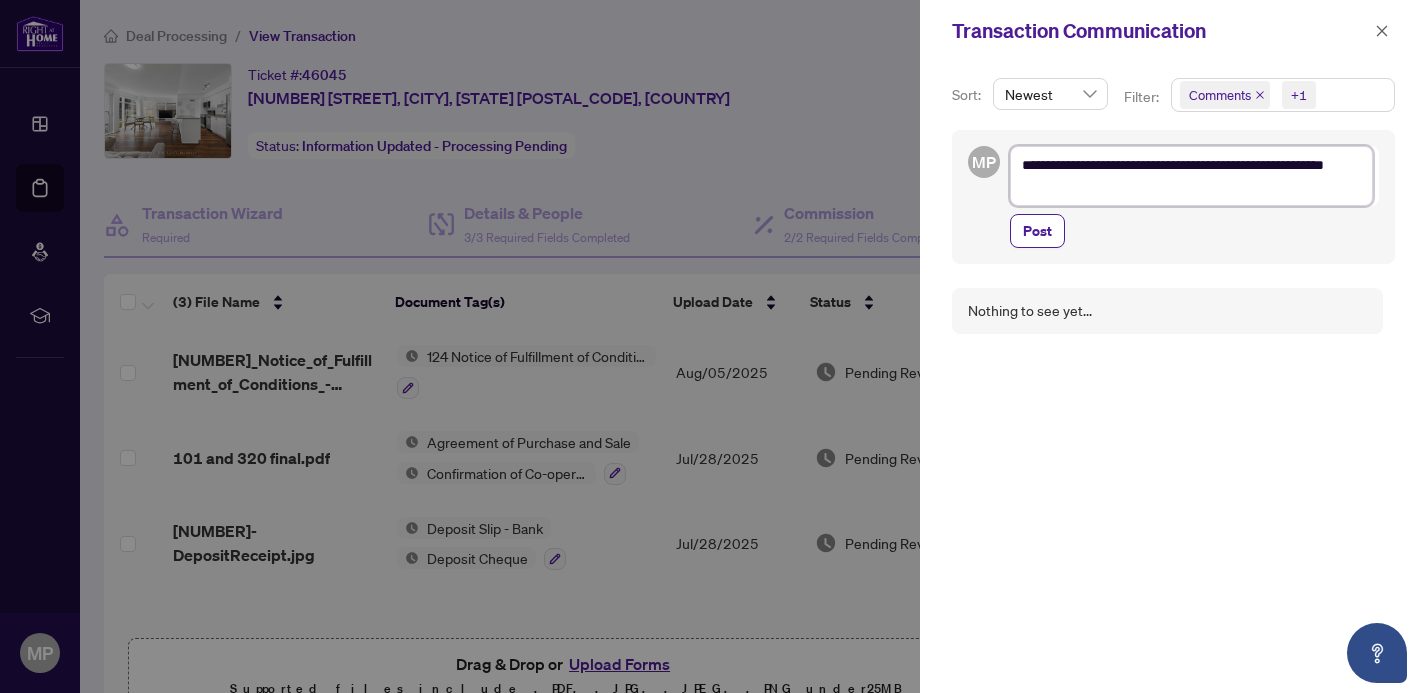 type on "**********" 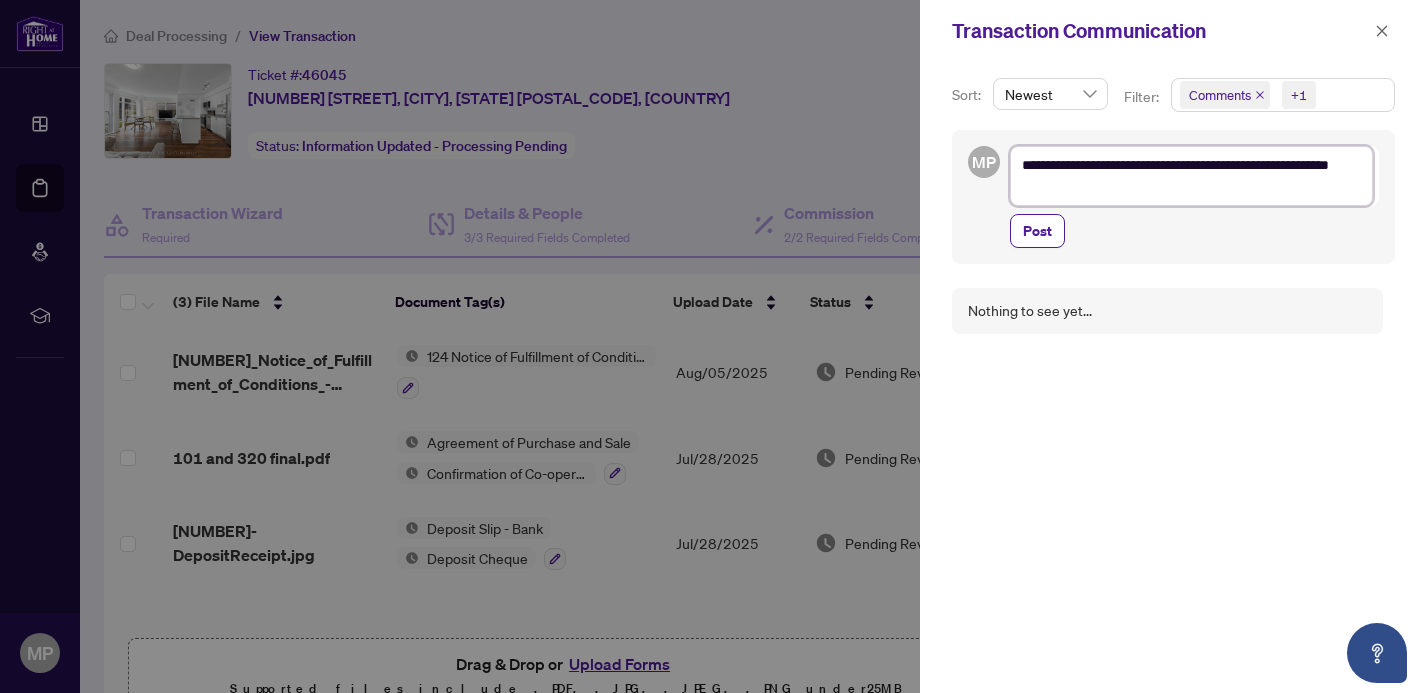 type on "**********" 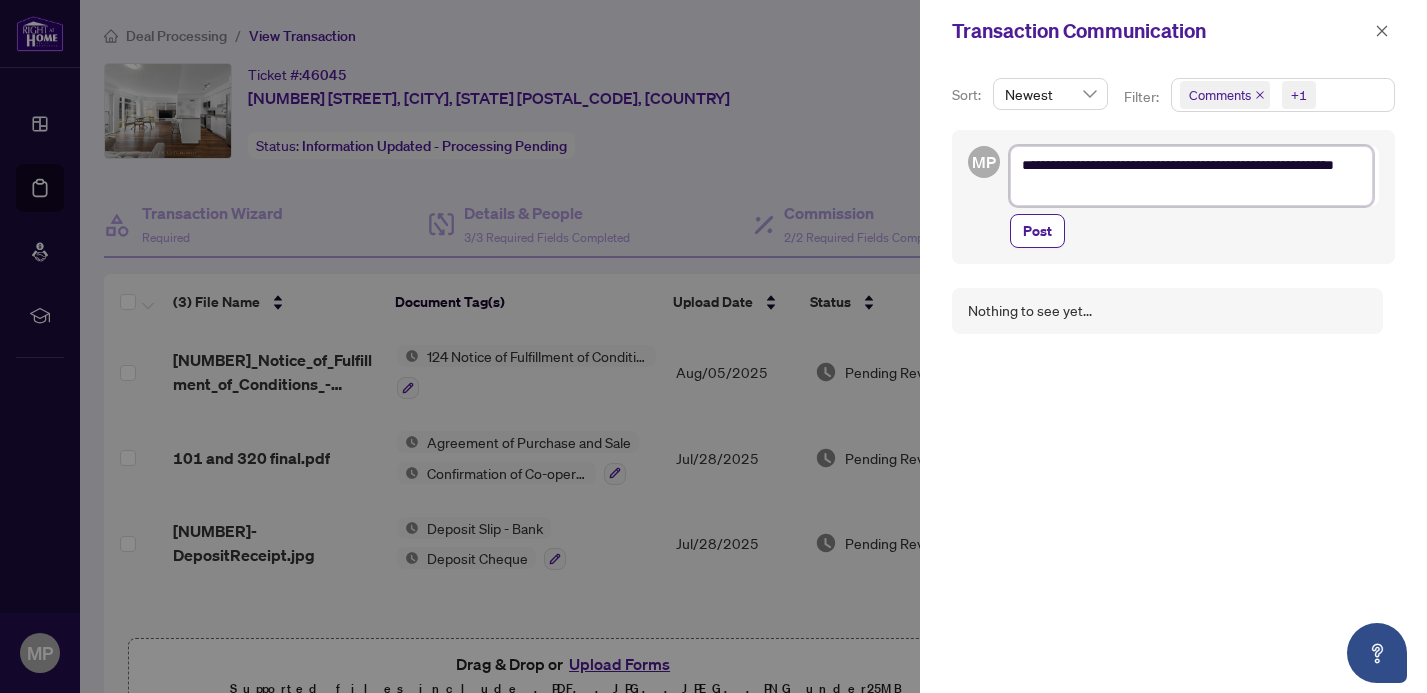type on "**********" 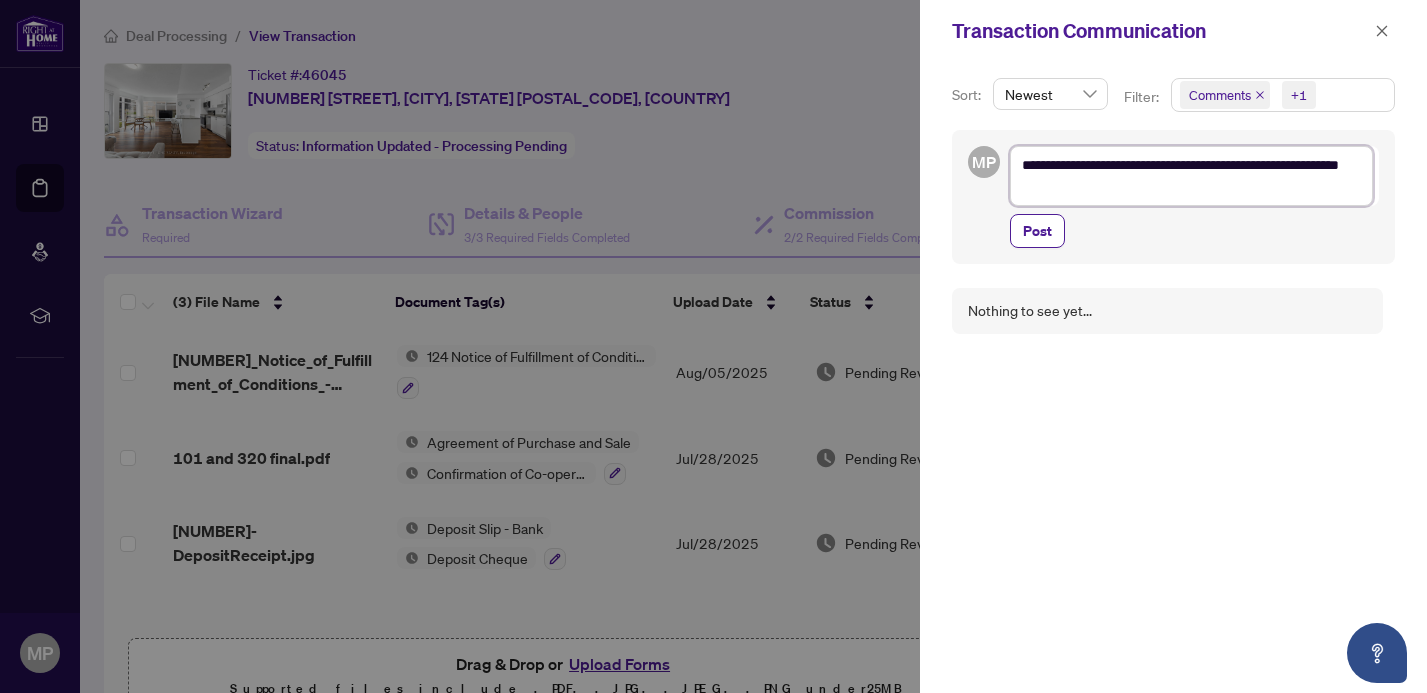 type on "**********" 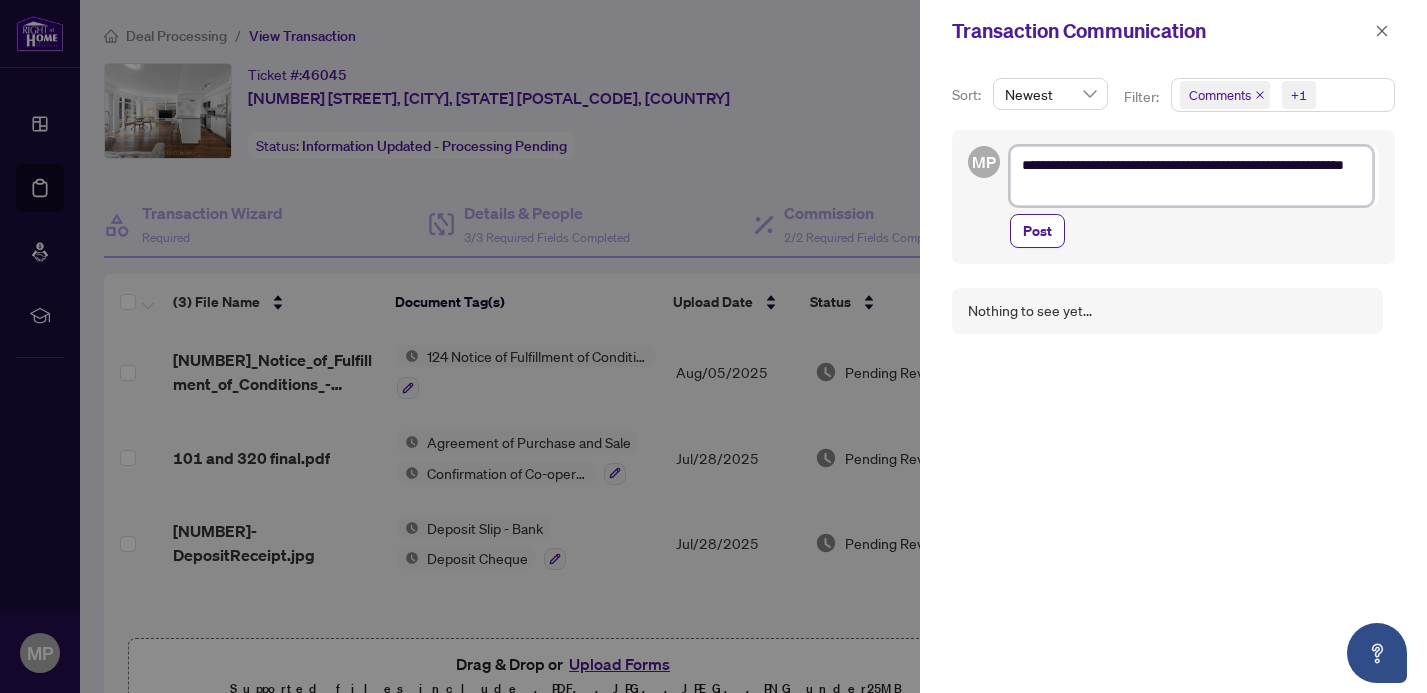 type on "**********" 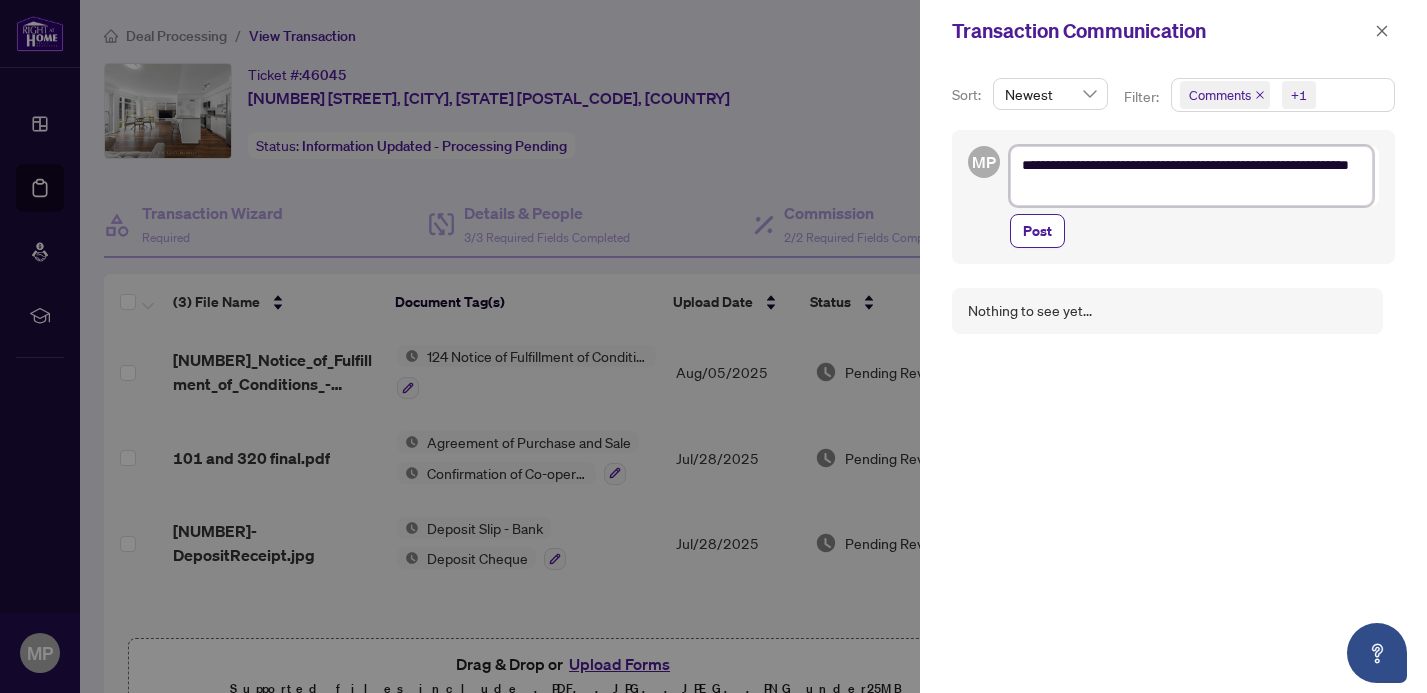type on "**********" 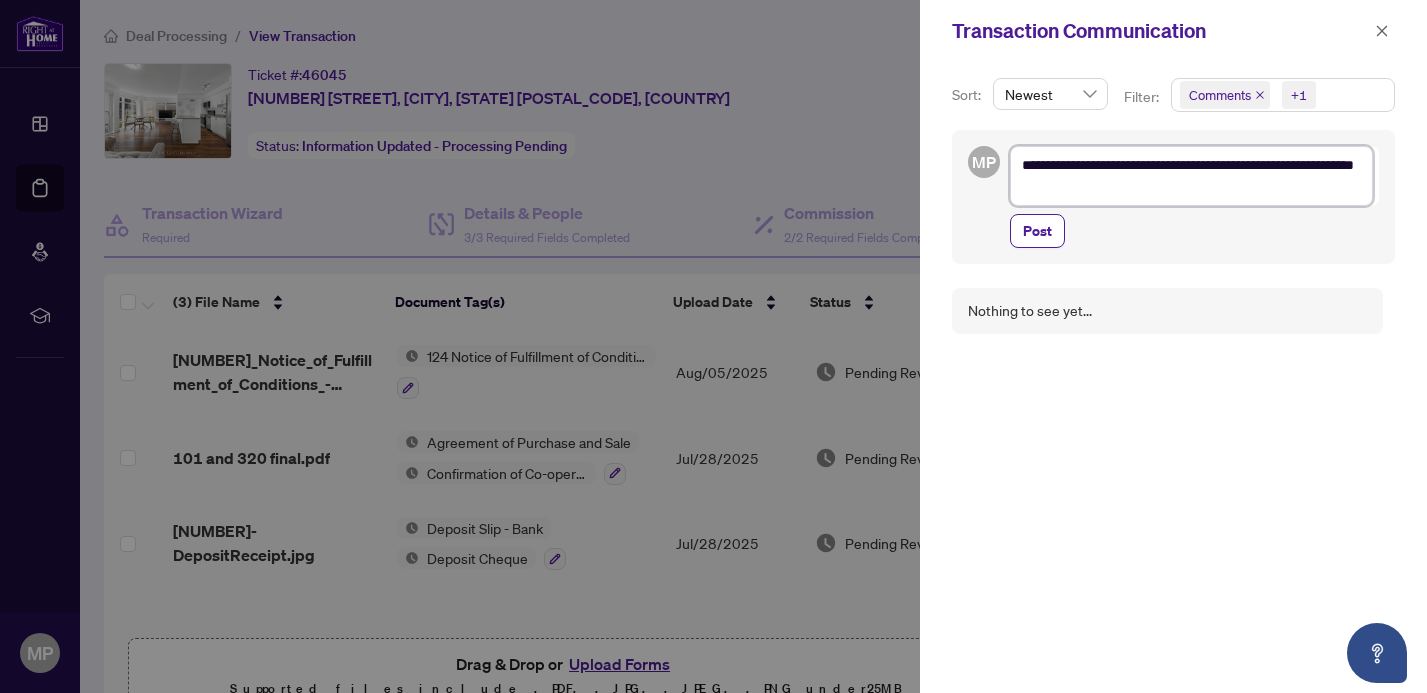 type on "**********" 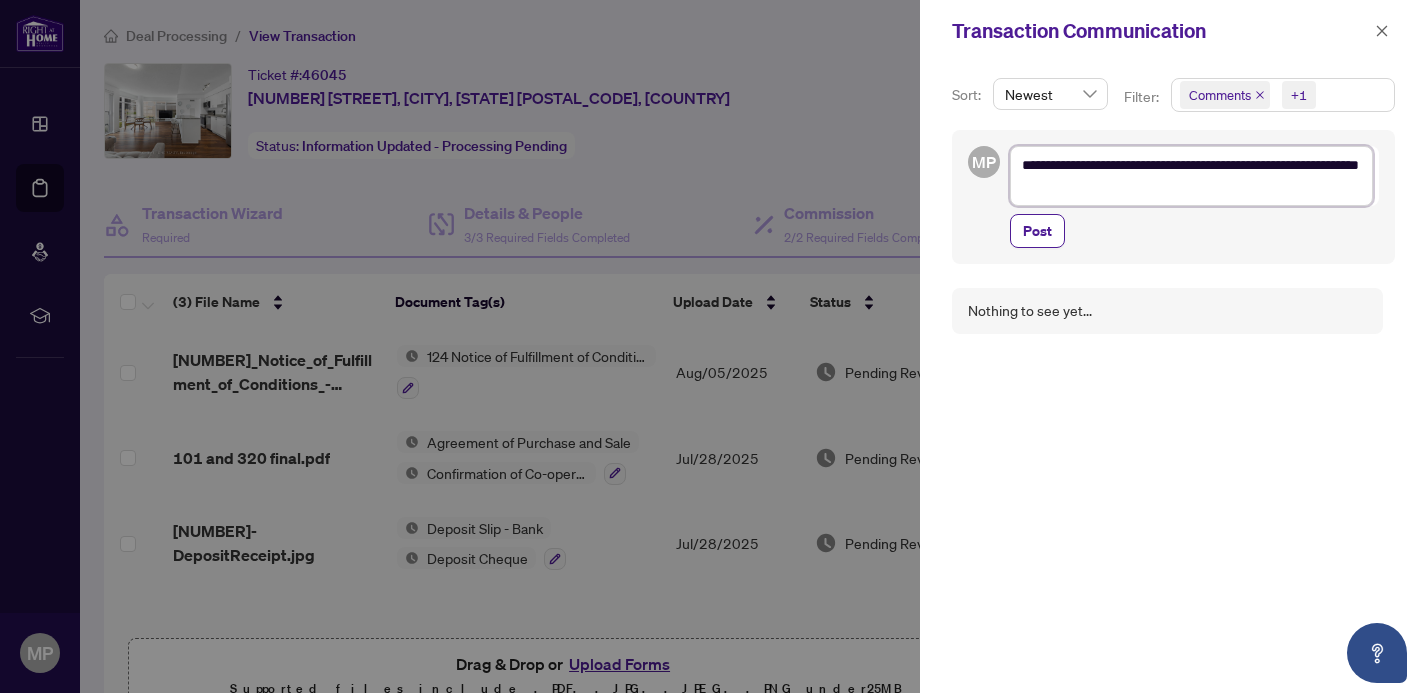 type on "**********" 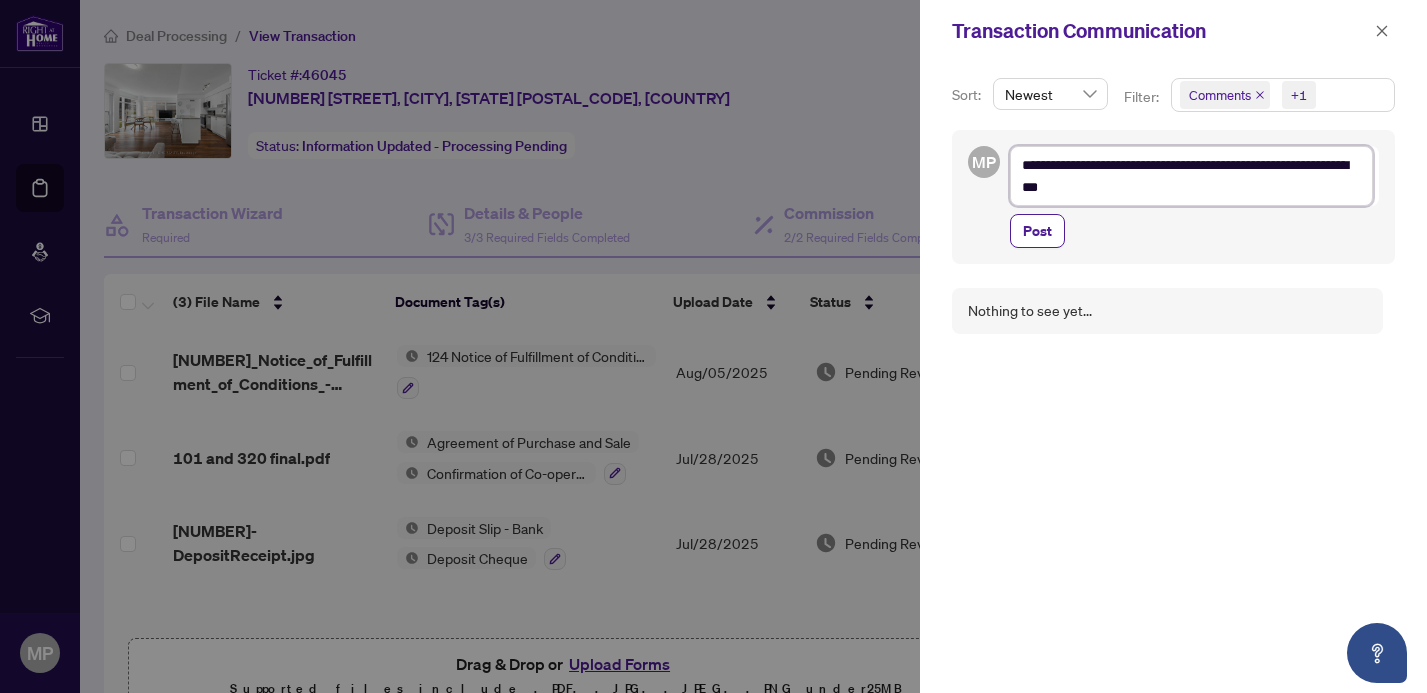 type on "**********" 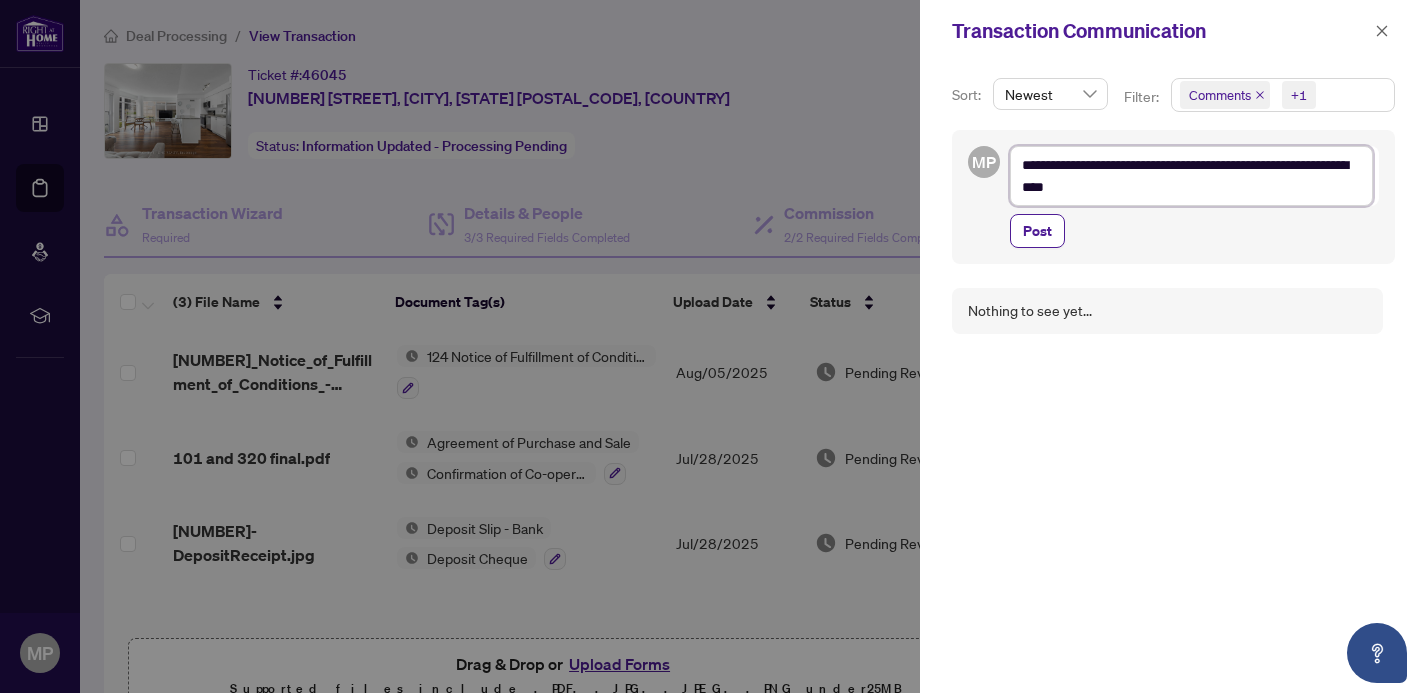 type on "**********" 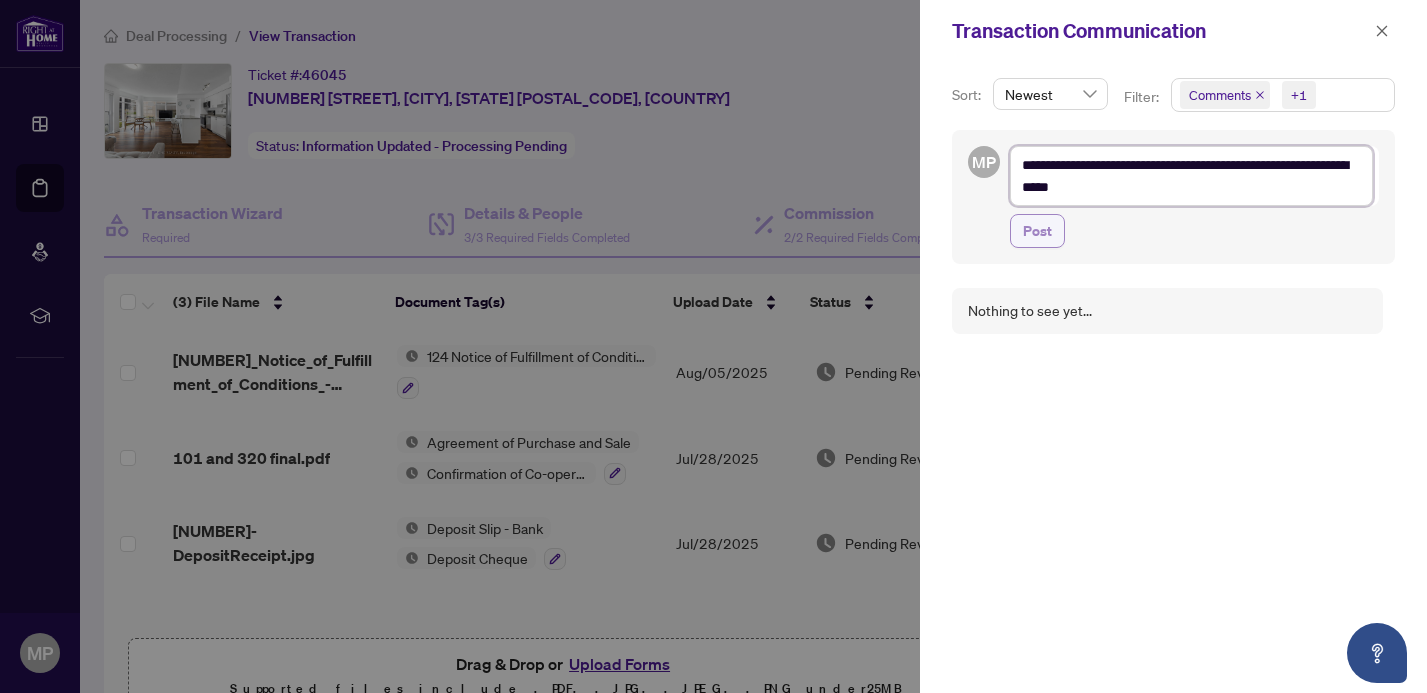 type on "**********" 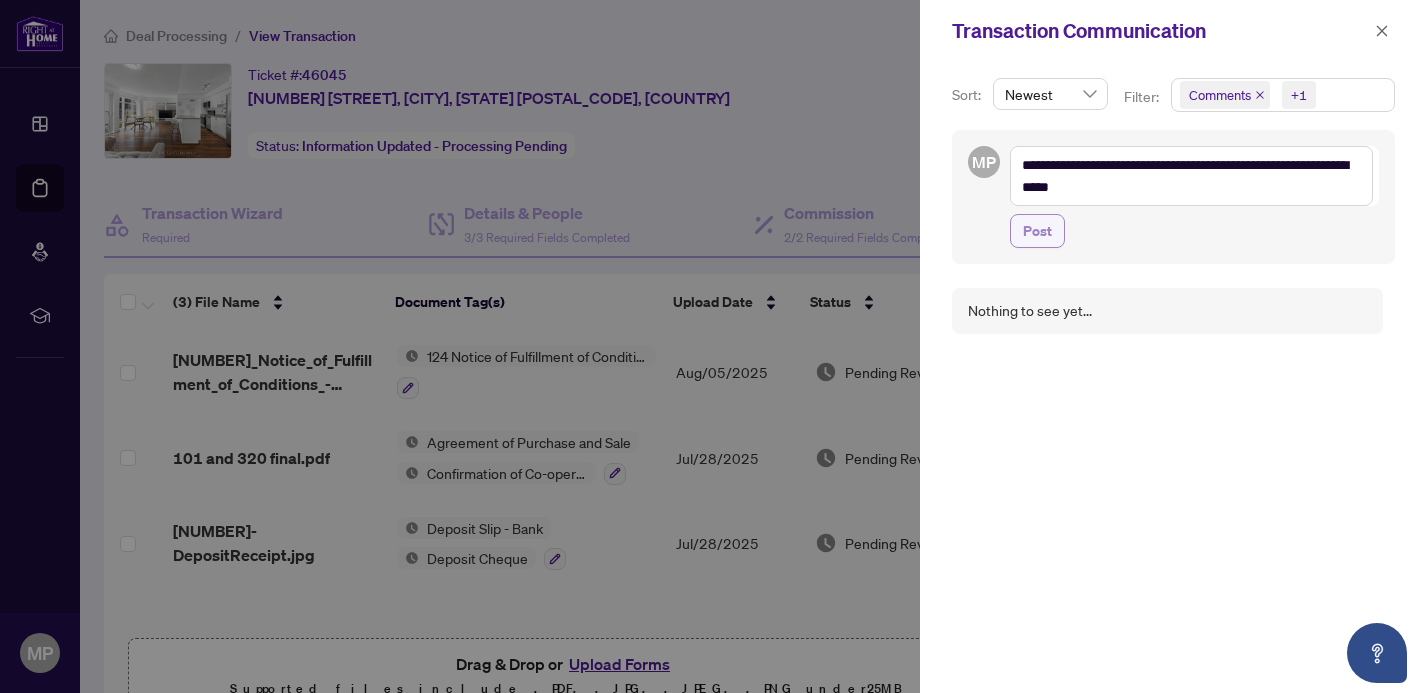 click on "Post" at bounding box center (1037, 231) 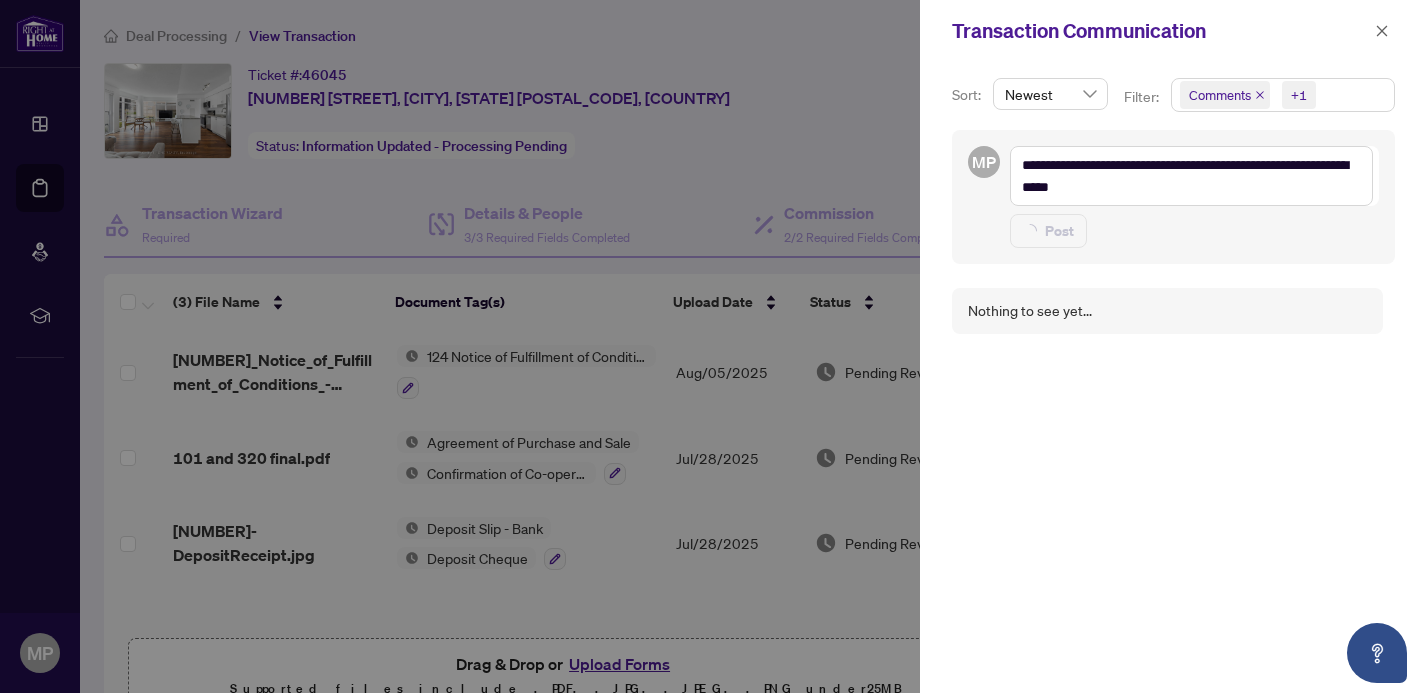 type 